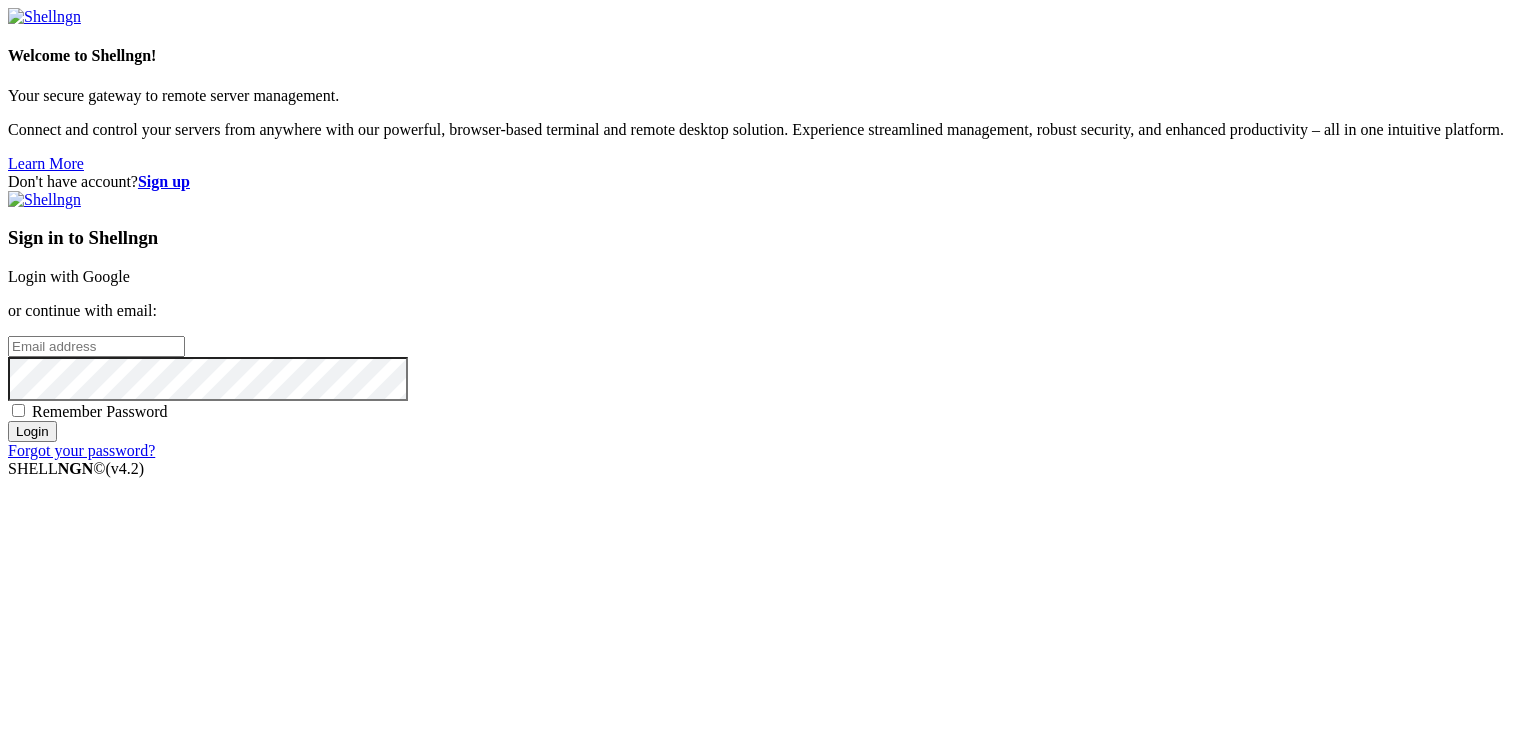scroll, scrollTop: 0, scrollLeft: 0, axis: both 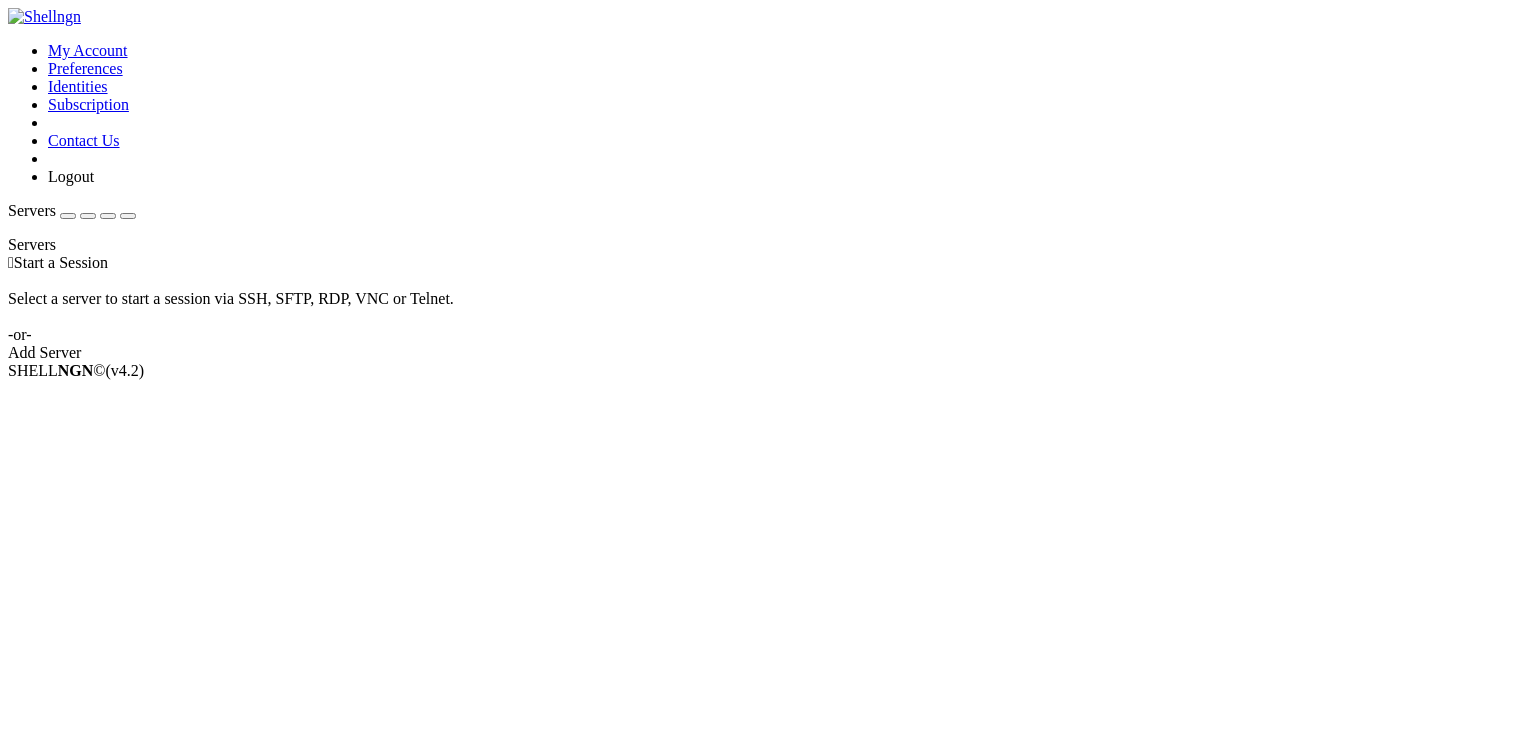 click on "Add Server" at bounding box center [768, 353] 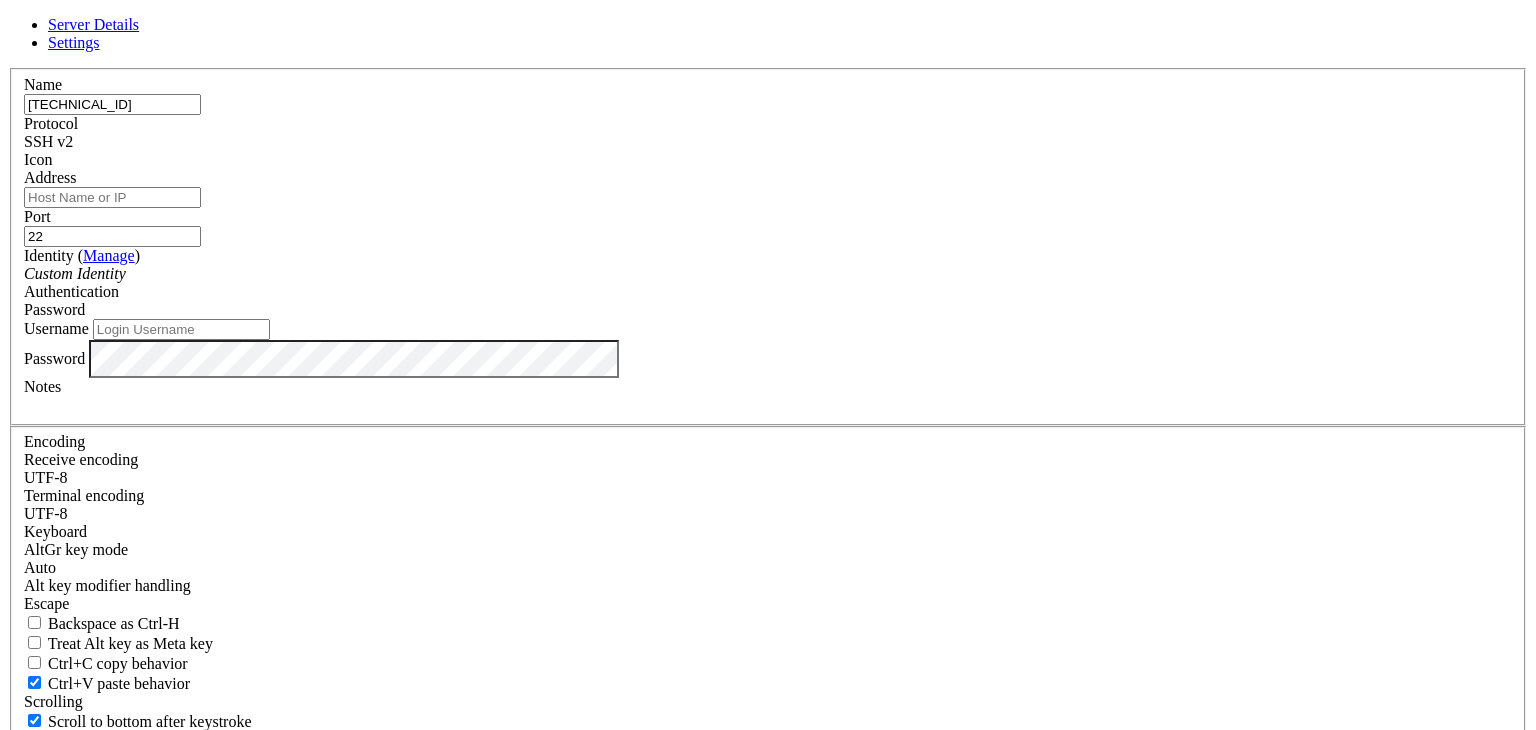 type on "[TECHNICAL_ID]" 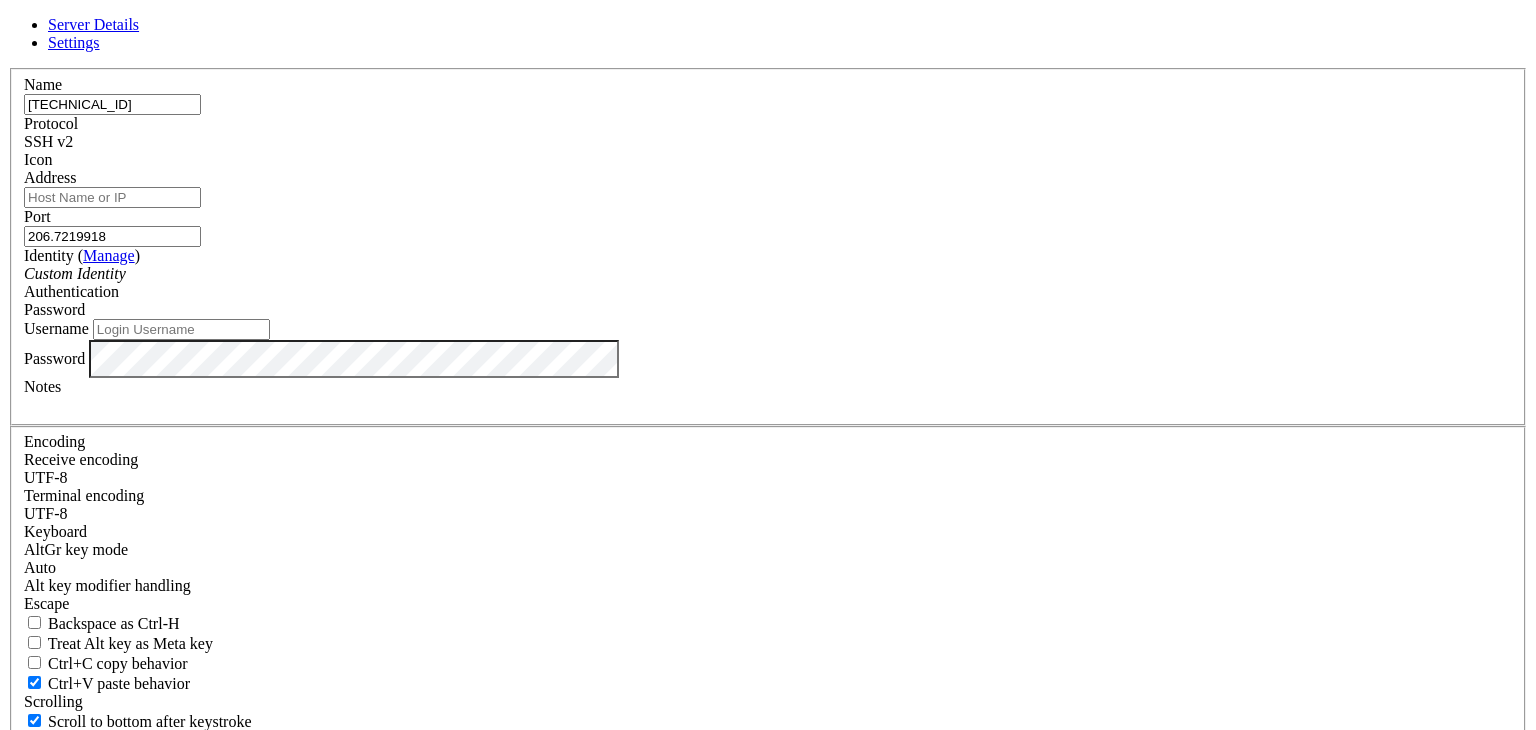 paste on "49300" 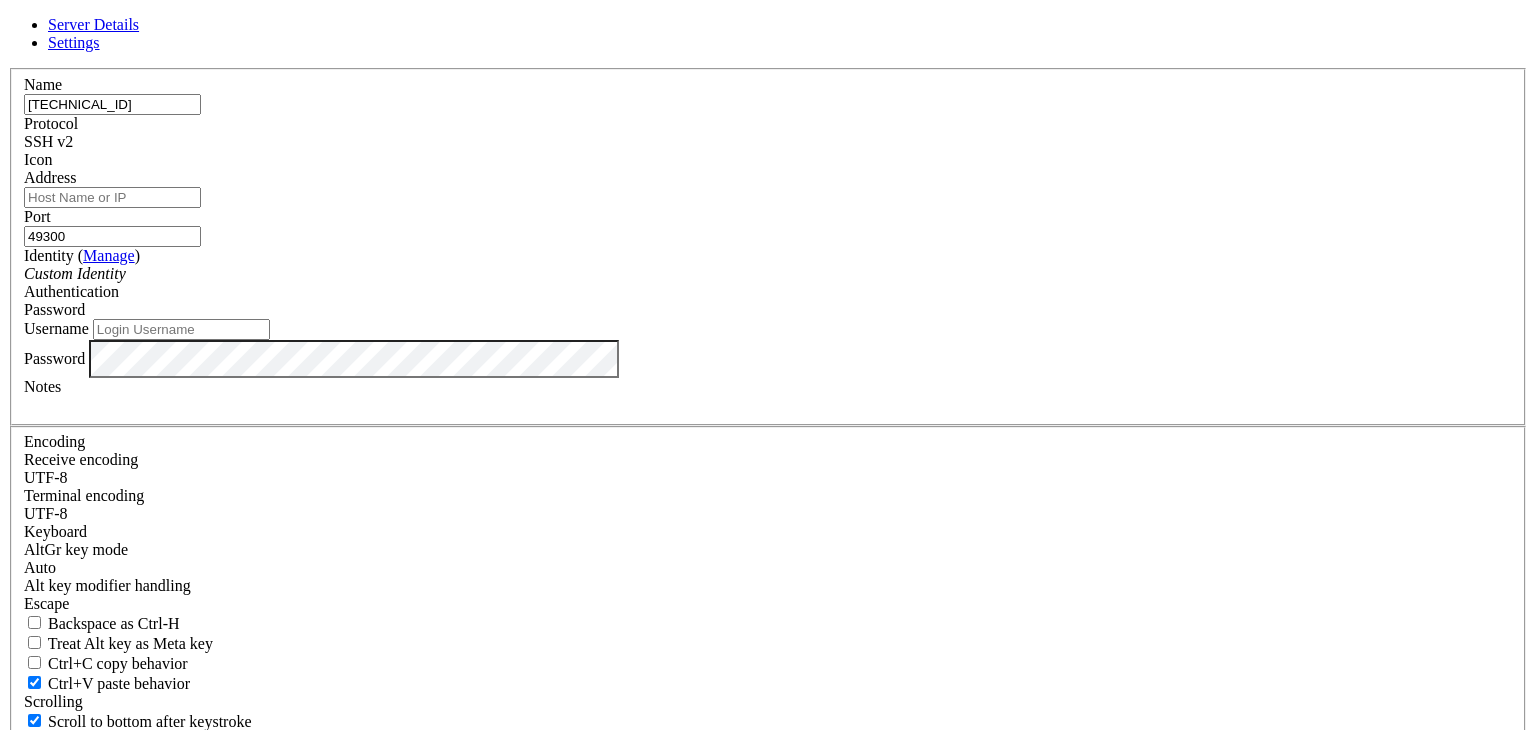 type on "49300" 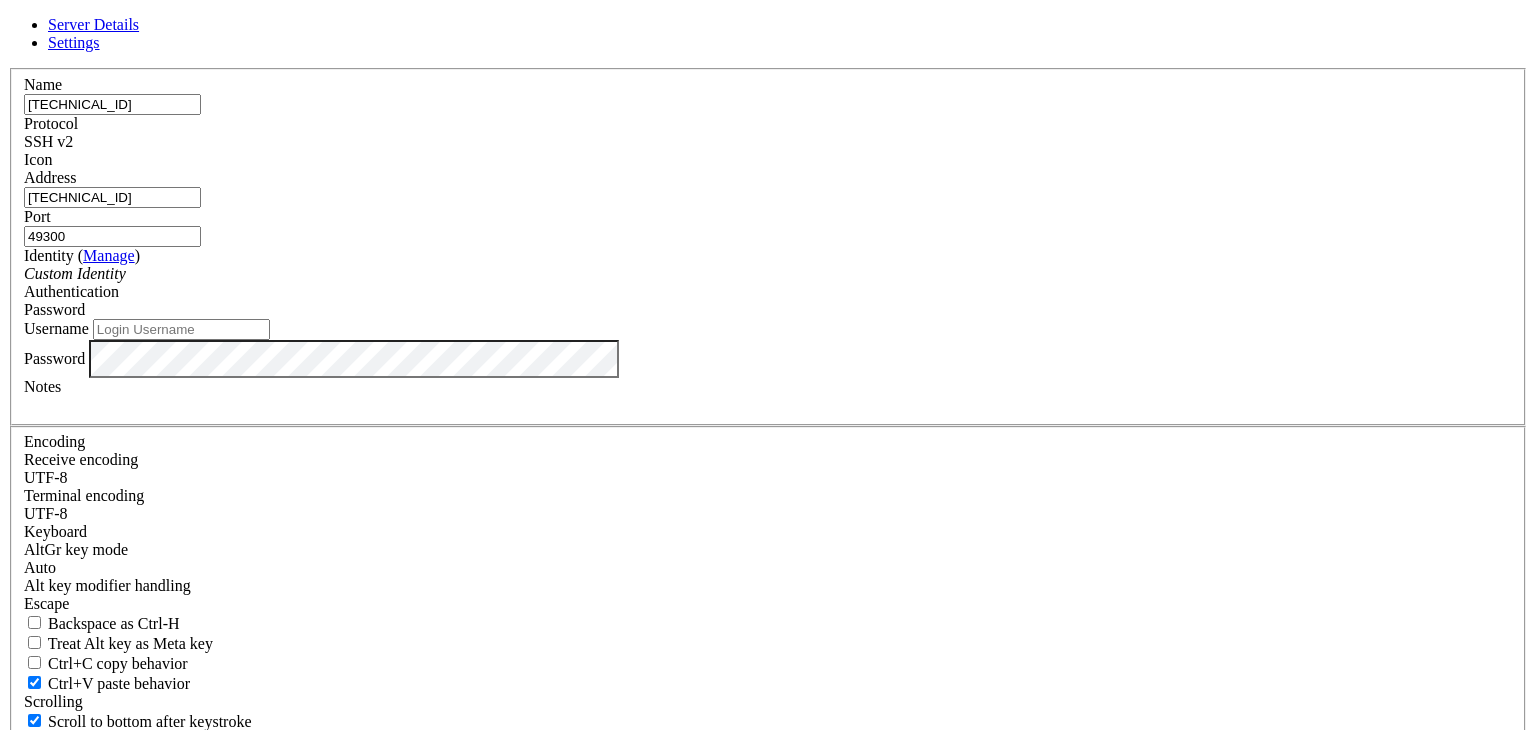 type on "[TECHNICAL_ID]" 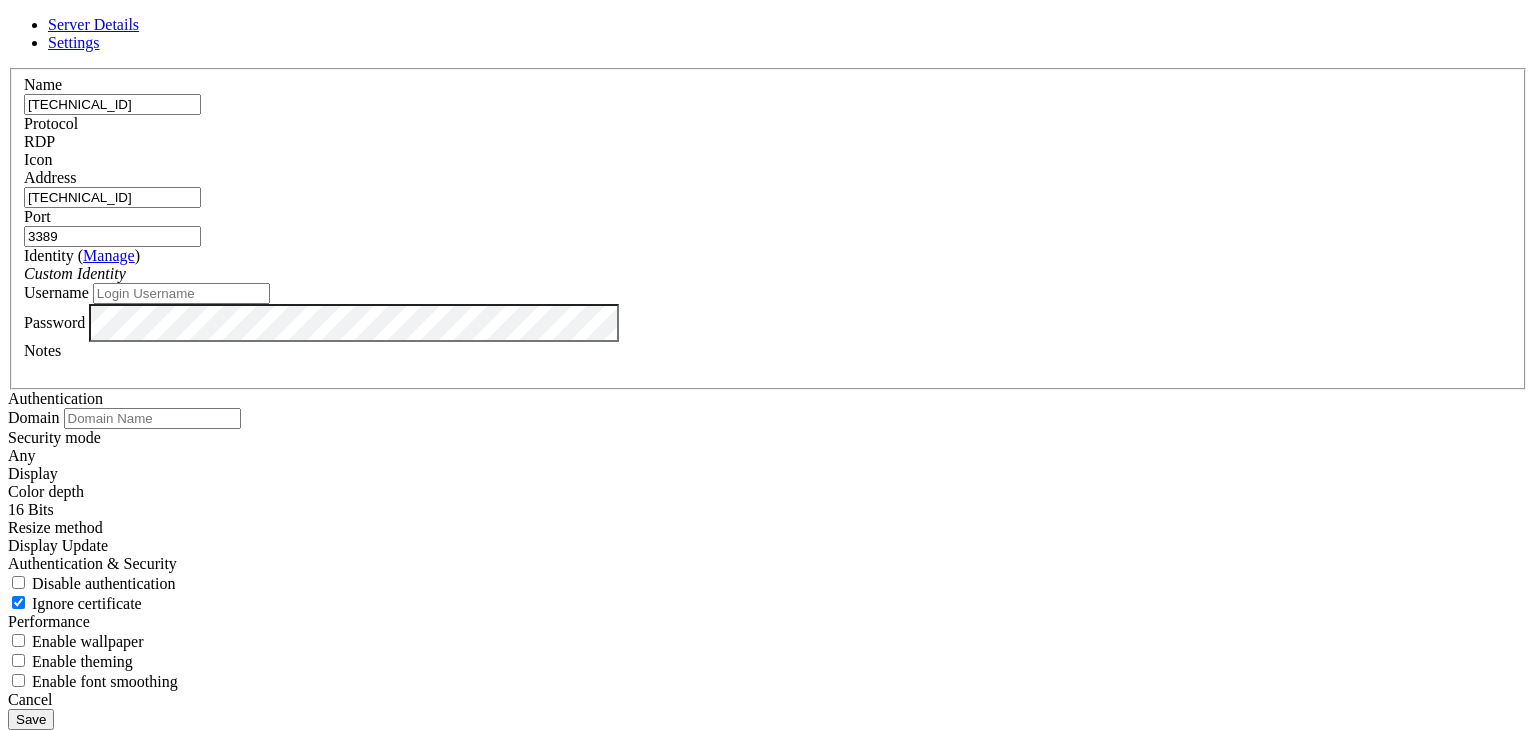 paste on "206.7219918" 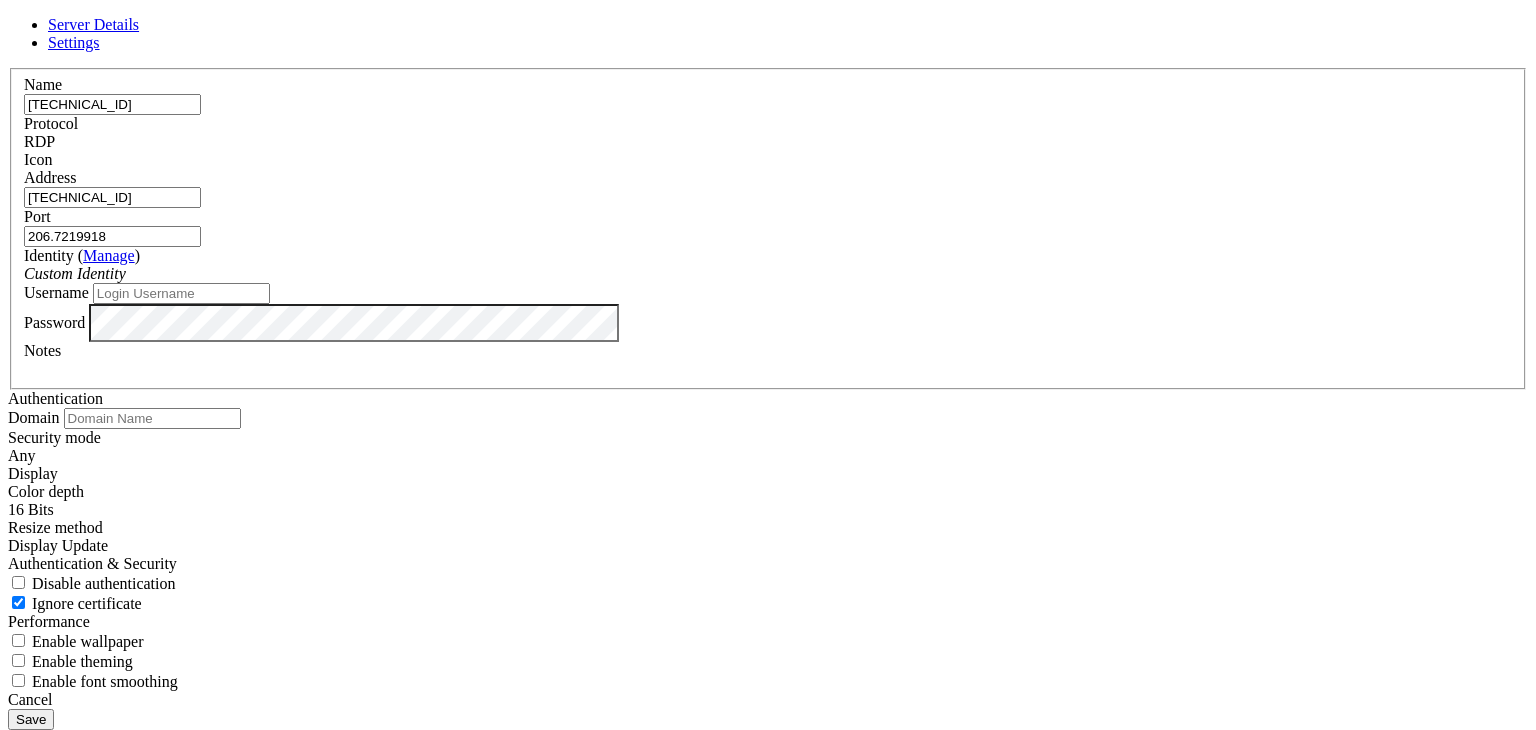 type on "3389" 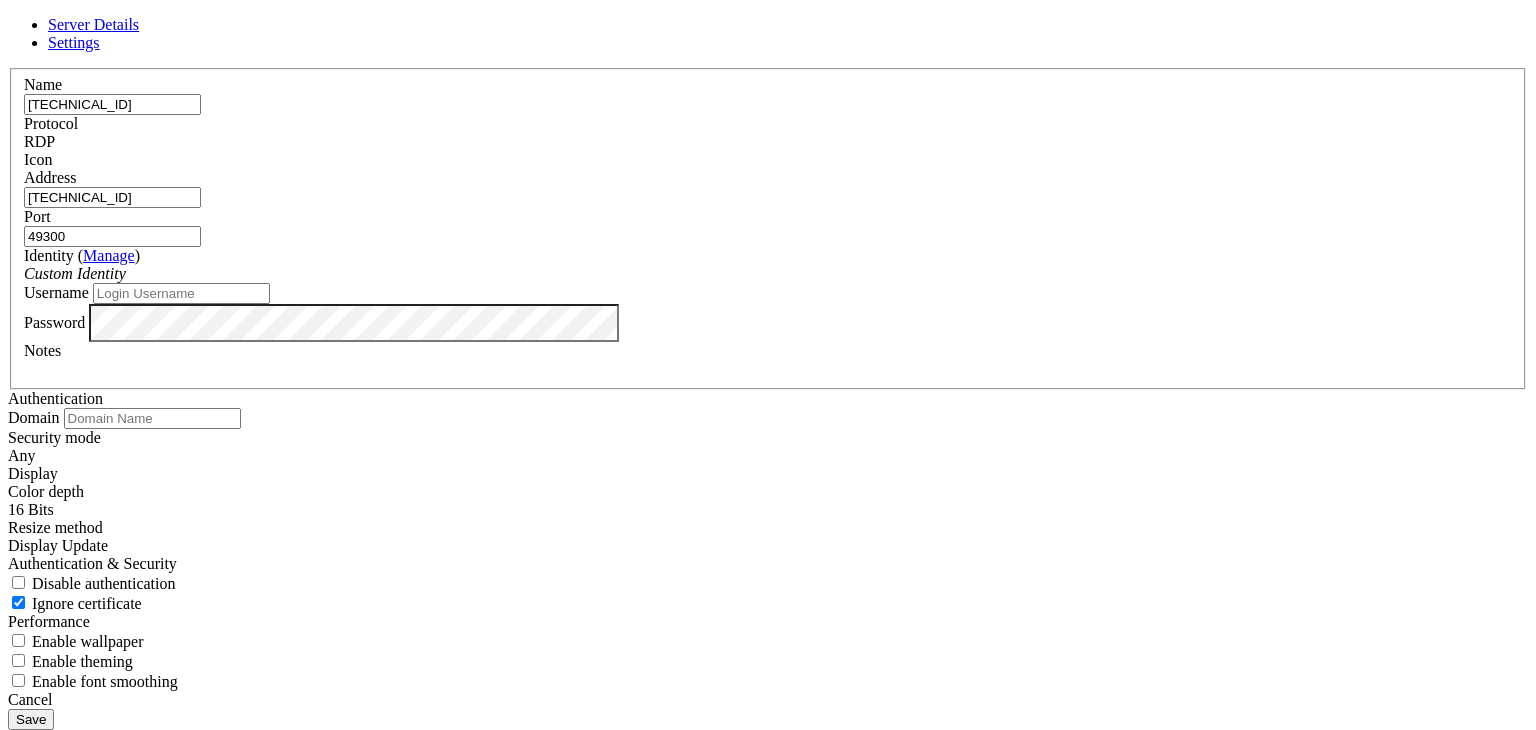type on "49300" 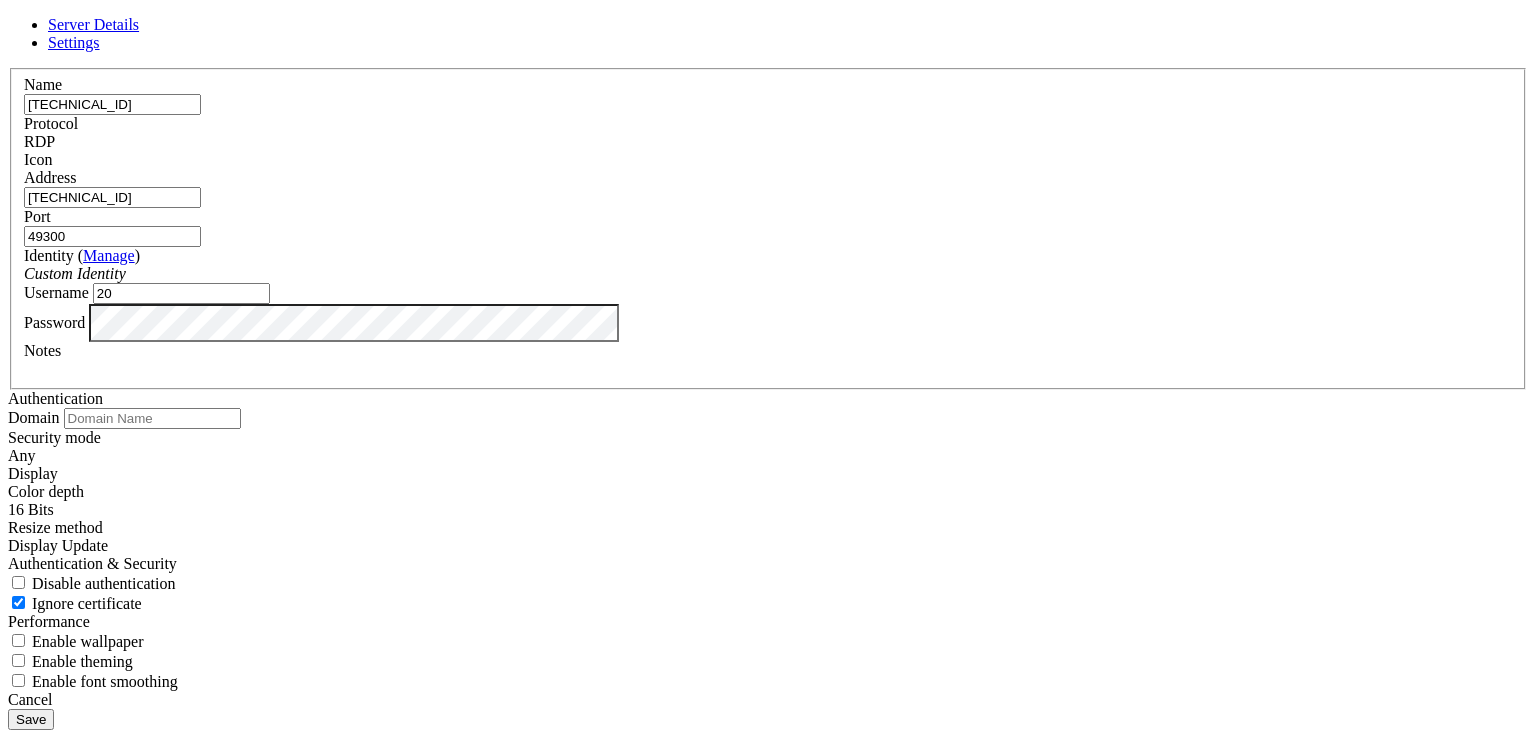 type on "2" 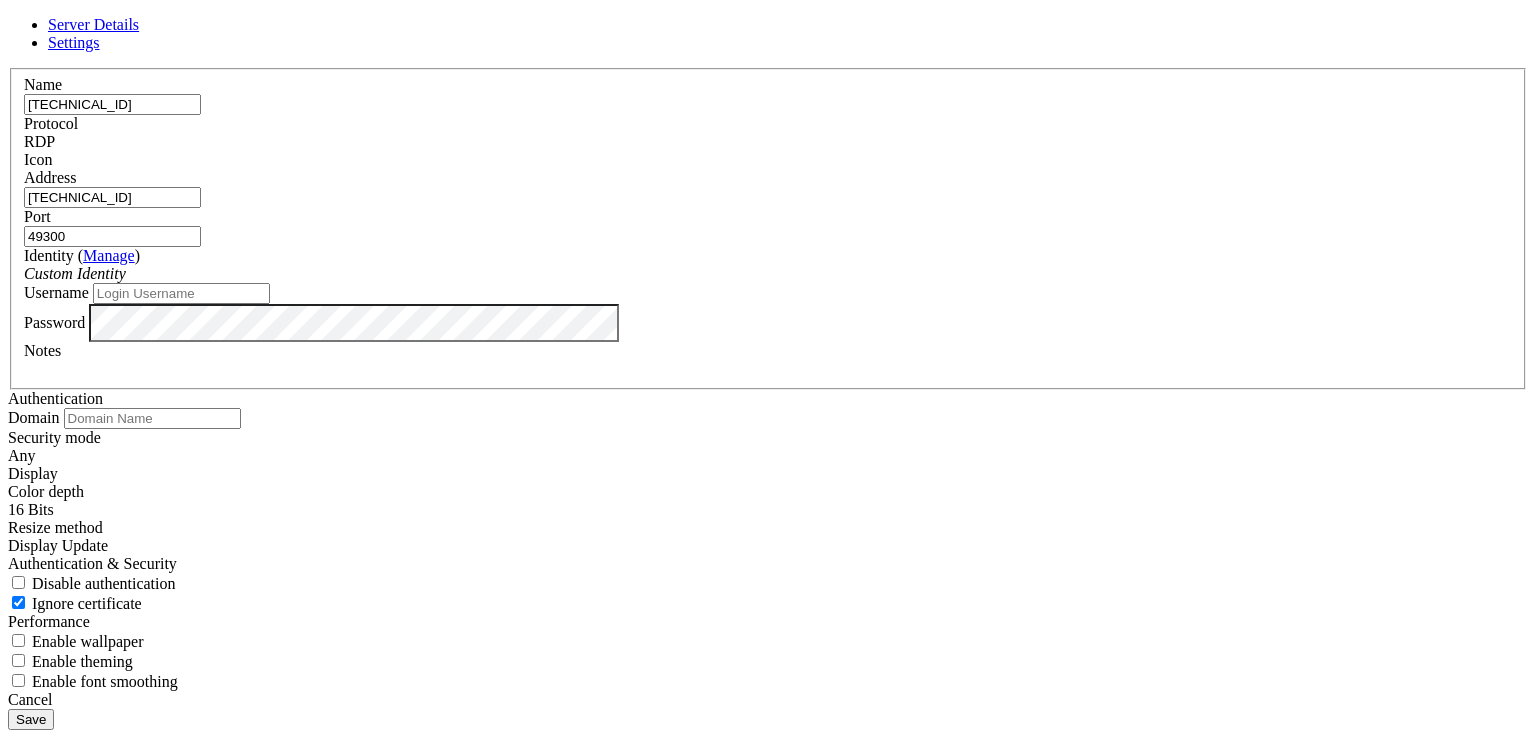 paste on "[TECHNICAL_ID]" 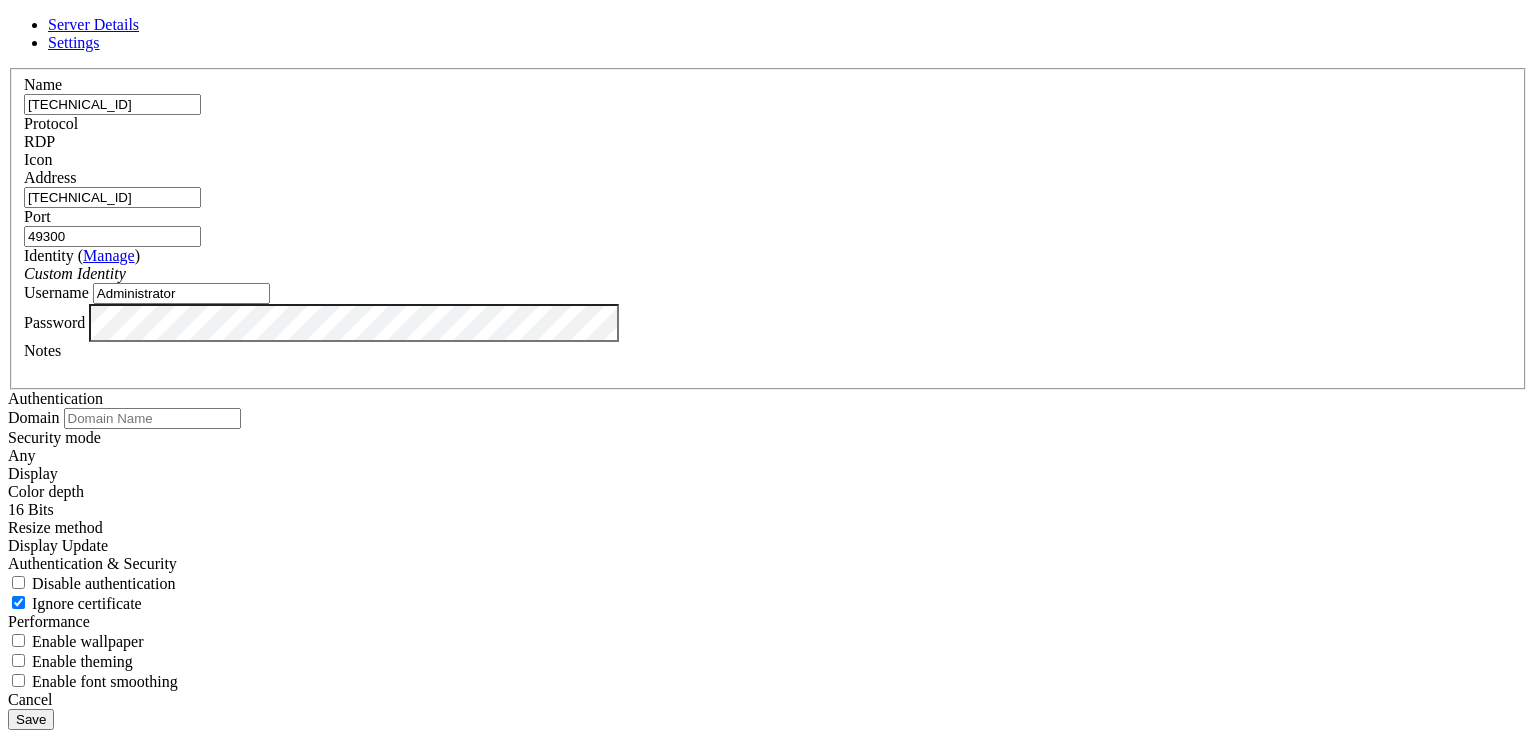 type on "Administrator" 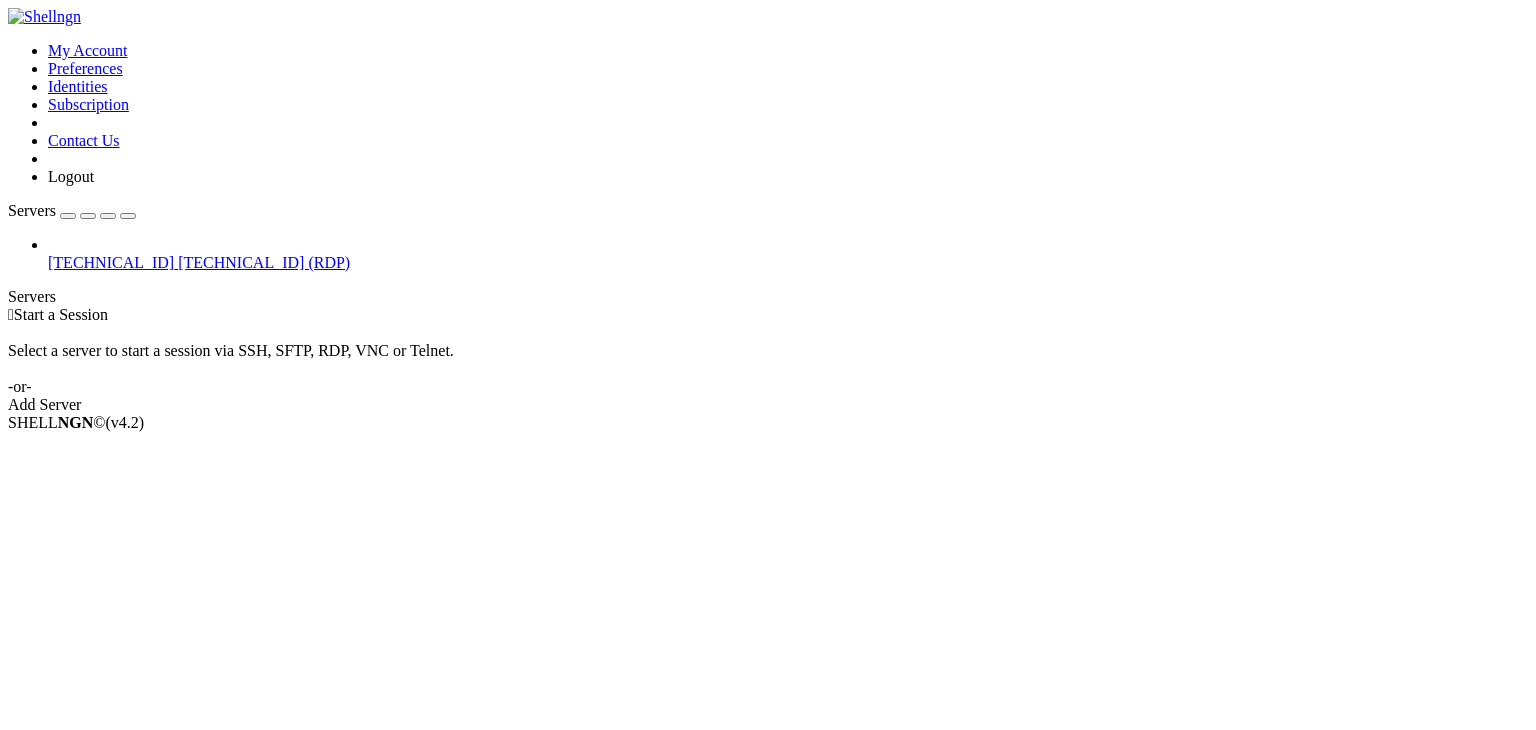 click on "[TECHNICAL_ID] (RDP)" at bounding box center [264, 262] 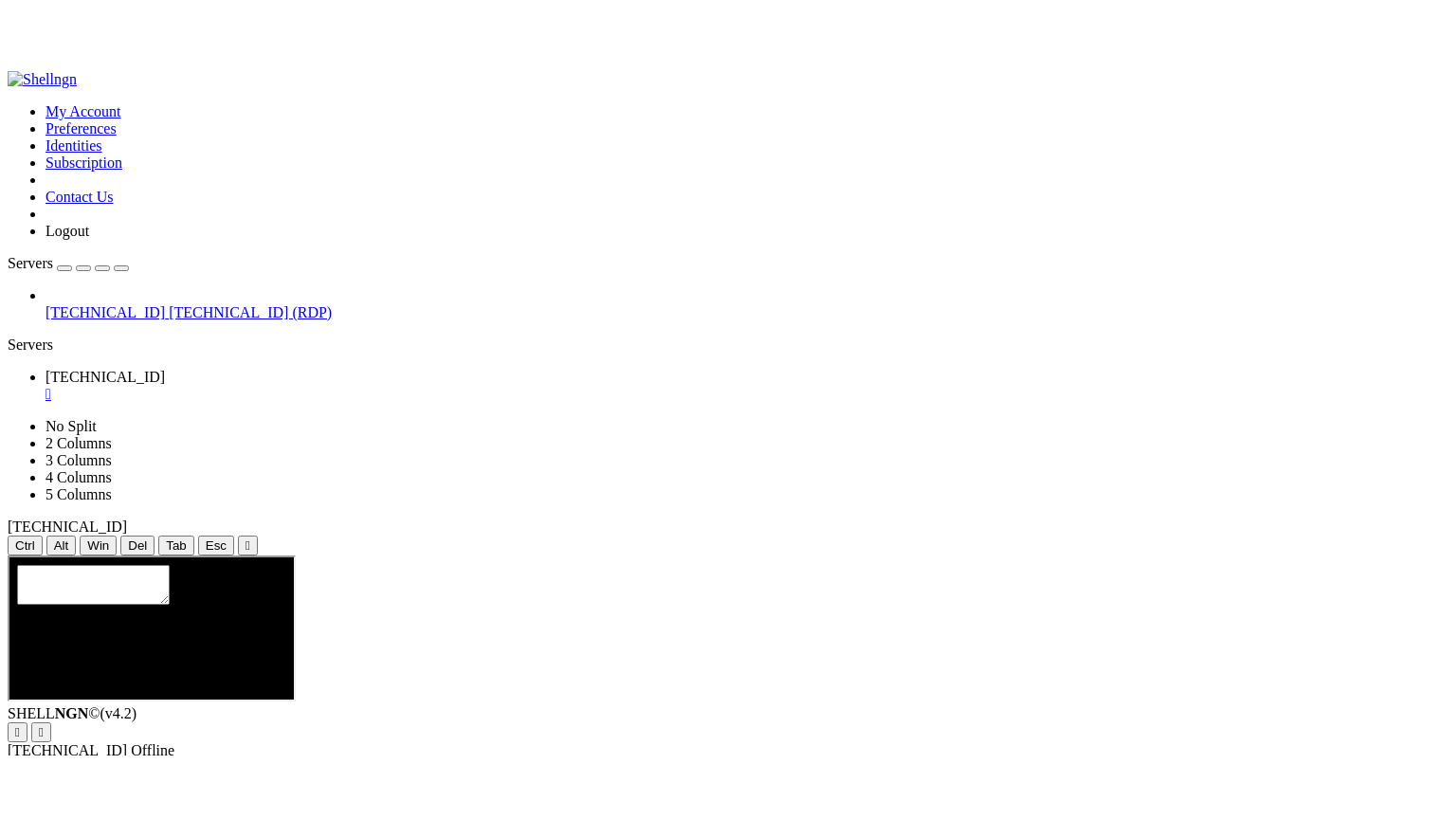 scroll, scrollTop: 0, scrollLeft: 0, axis: both 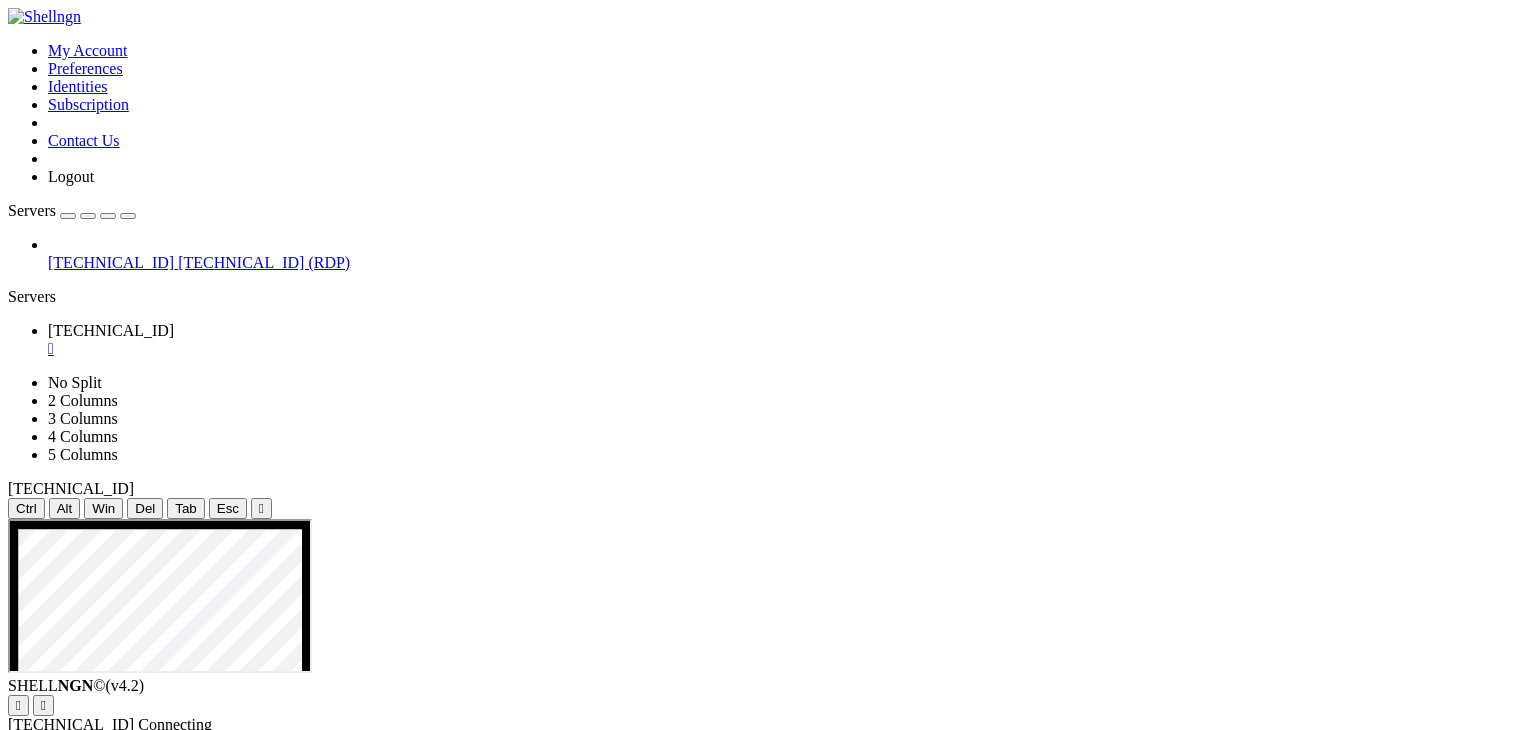 click on "" at bounding box center (261, 508) 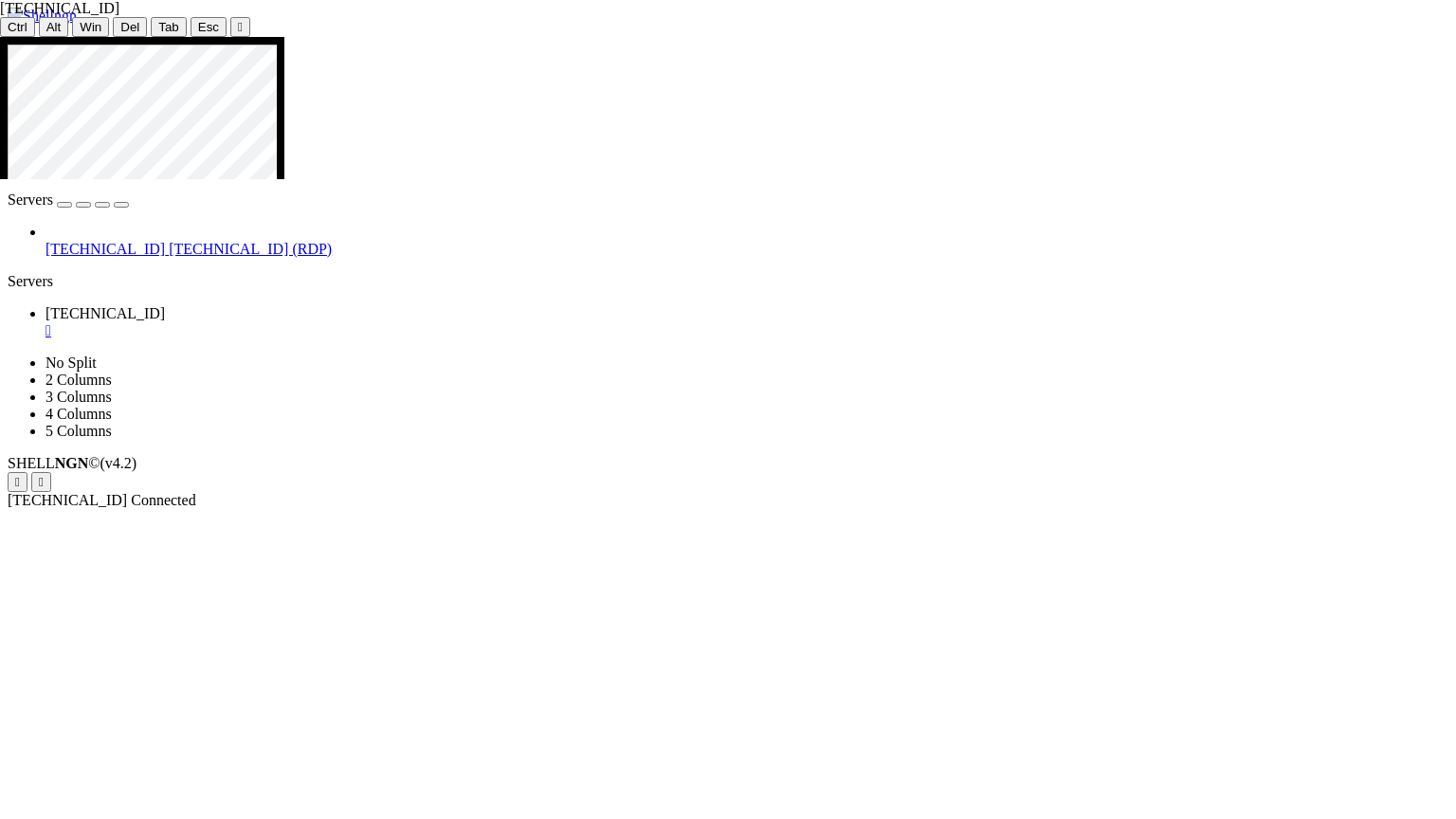 click at bounding box center (736, 1210) 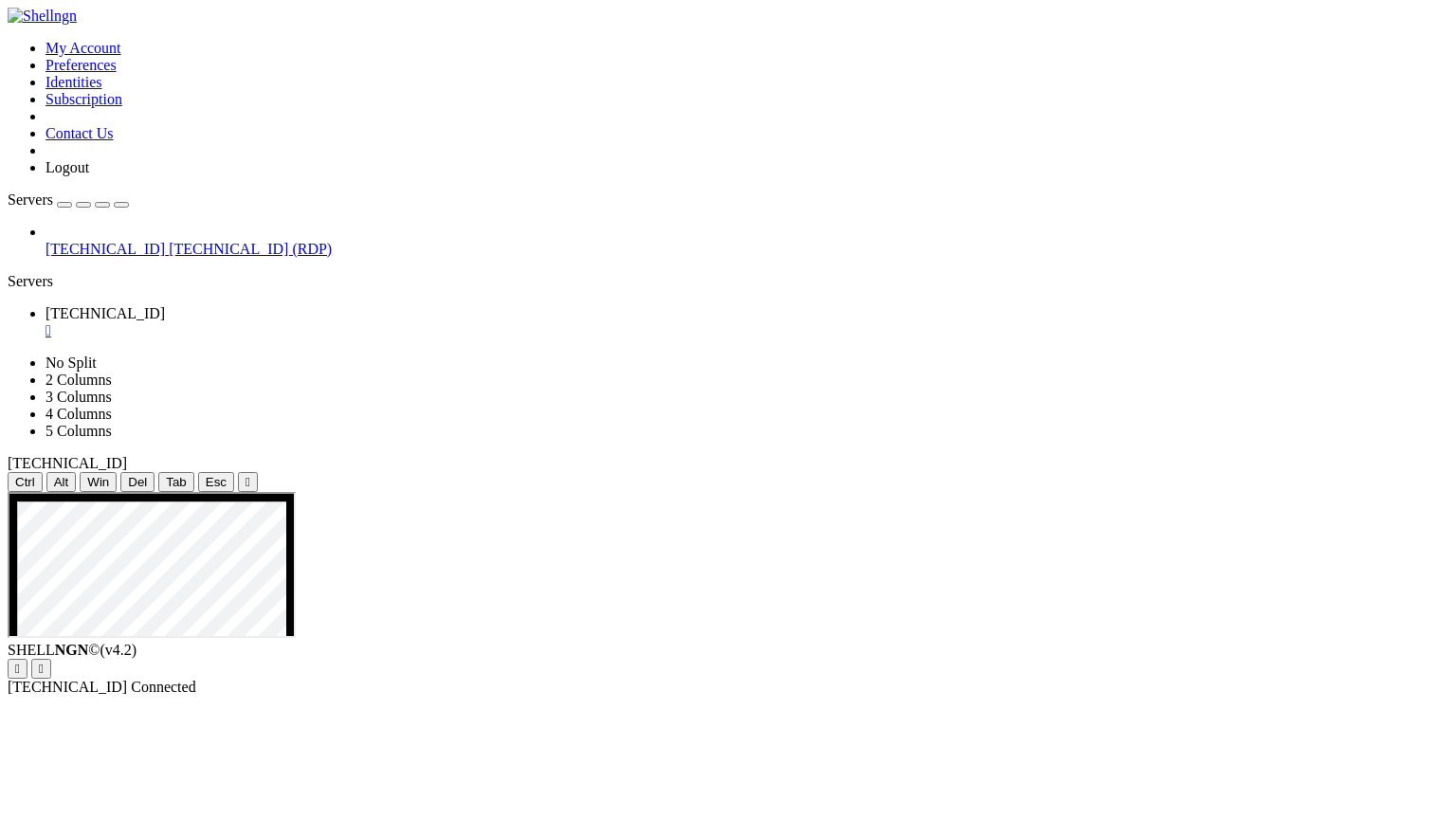 click at bounding box center [121, 205] 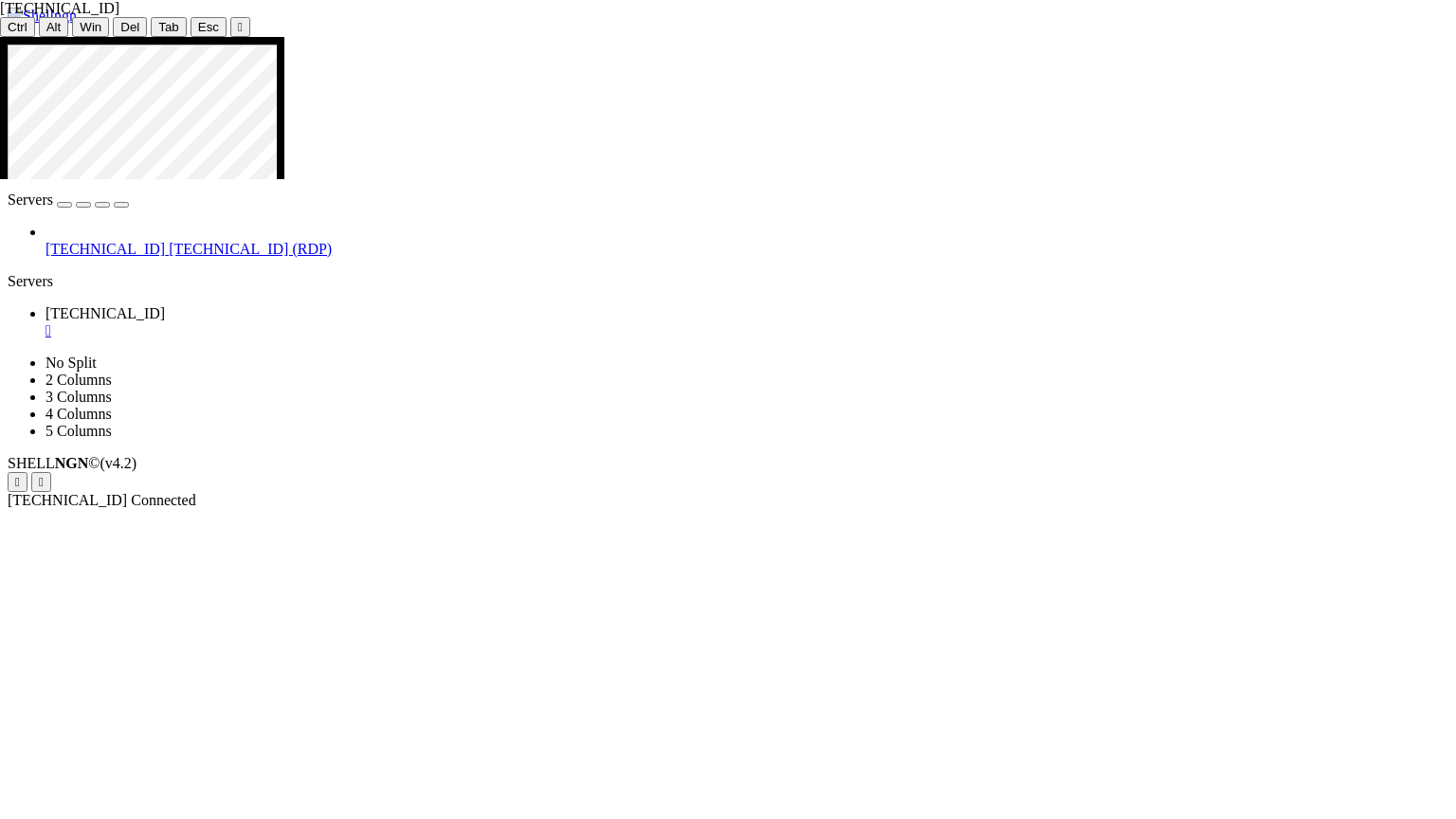 click at bounding box center [736, 1271] 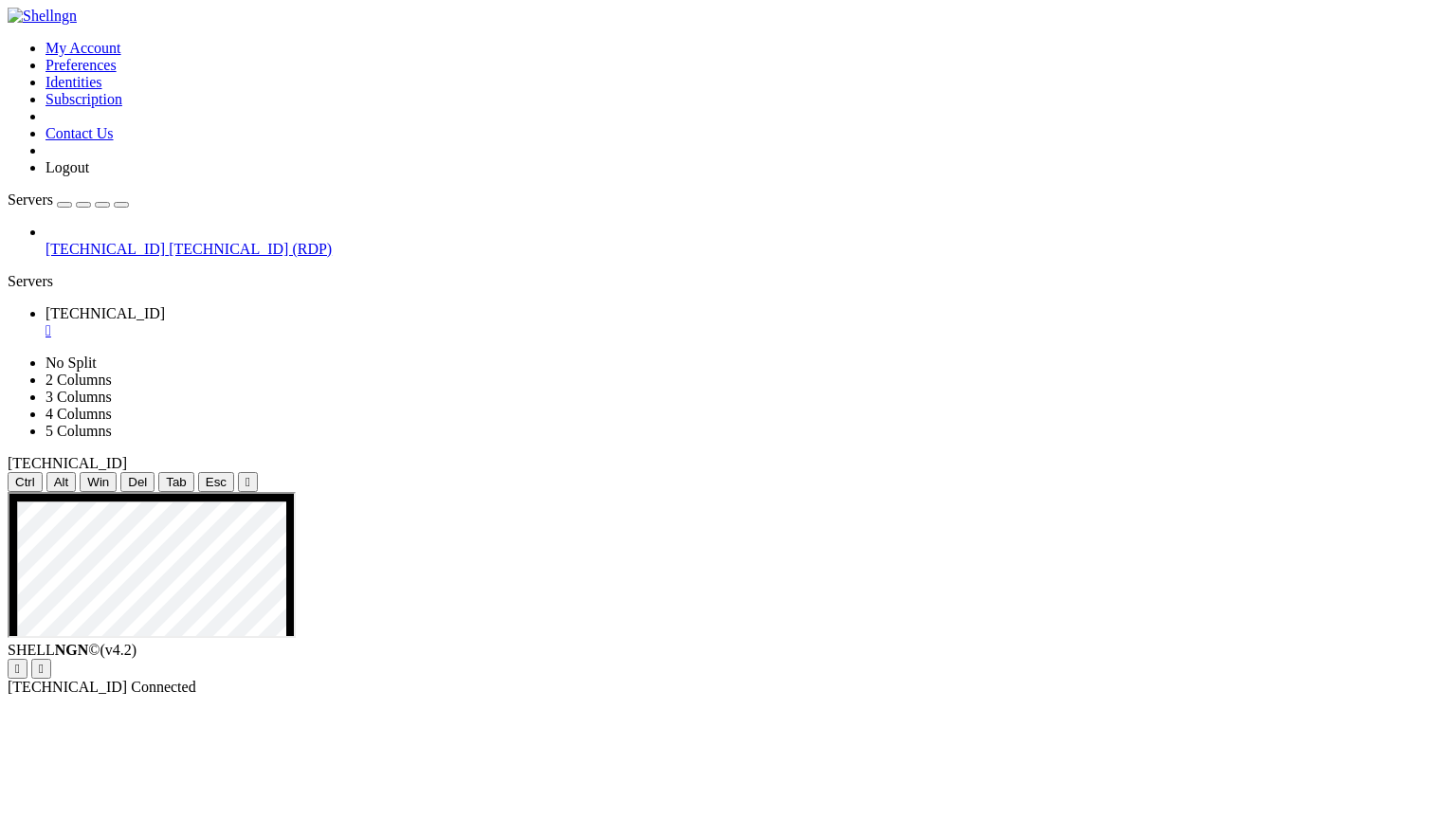click on "" at bounding box center [247, 482] 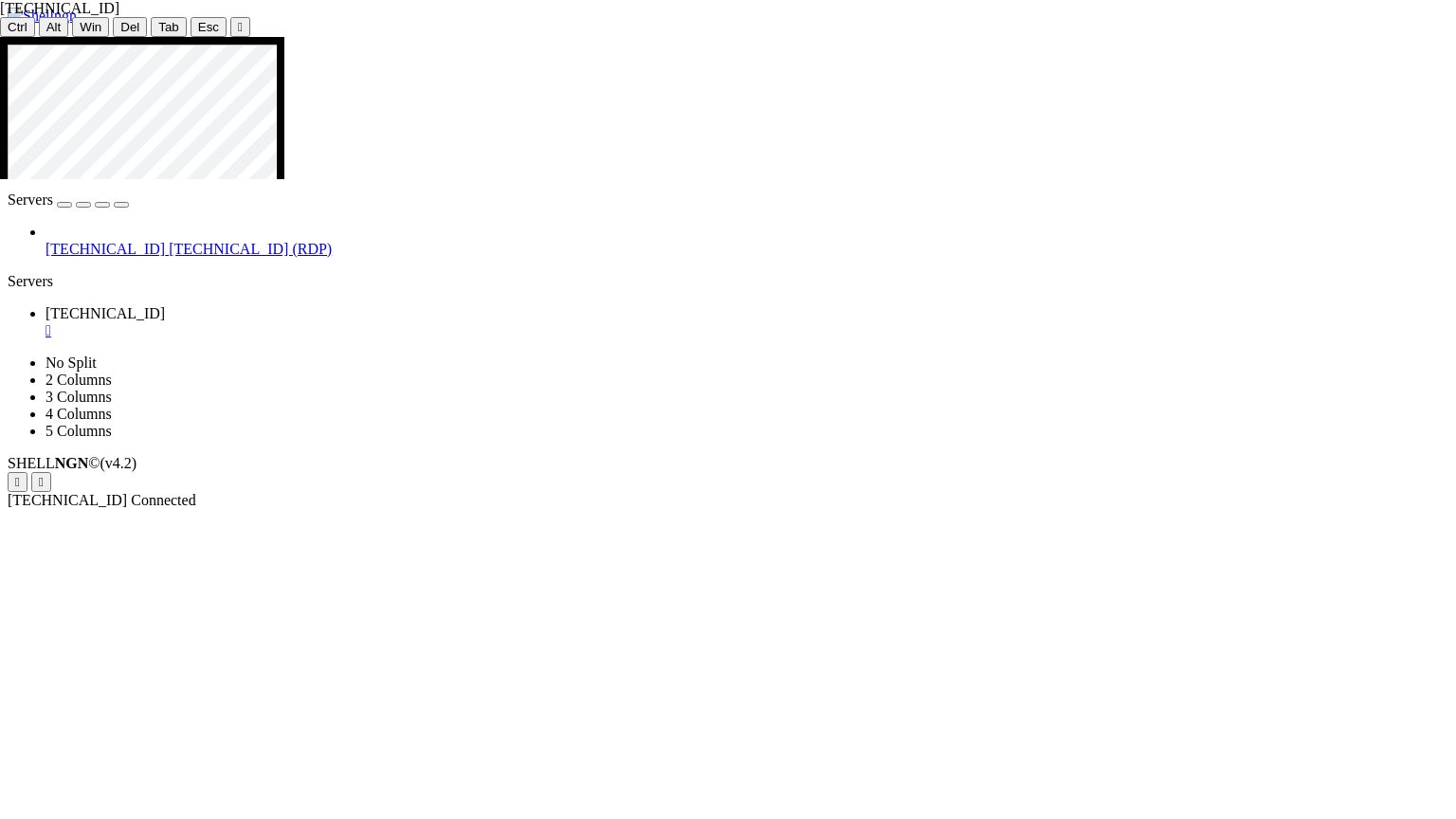 click at bounding box center (736, 1271) 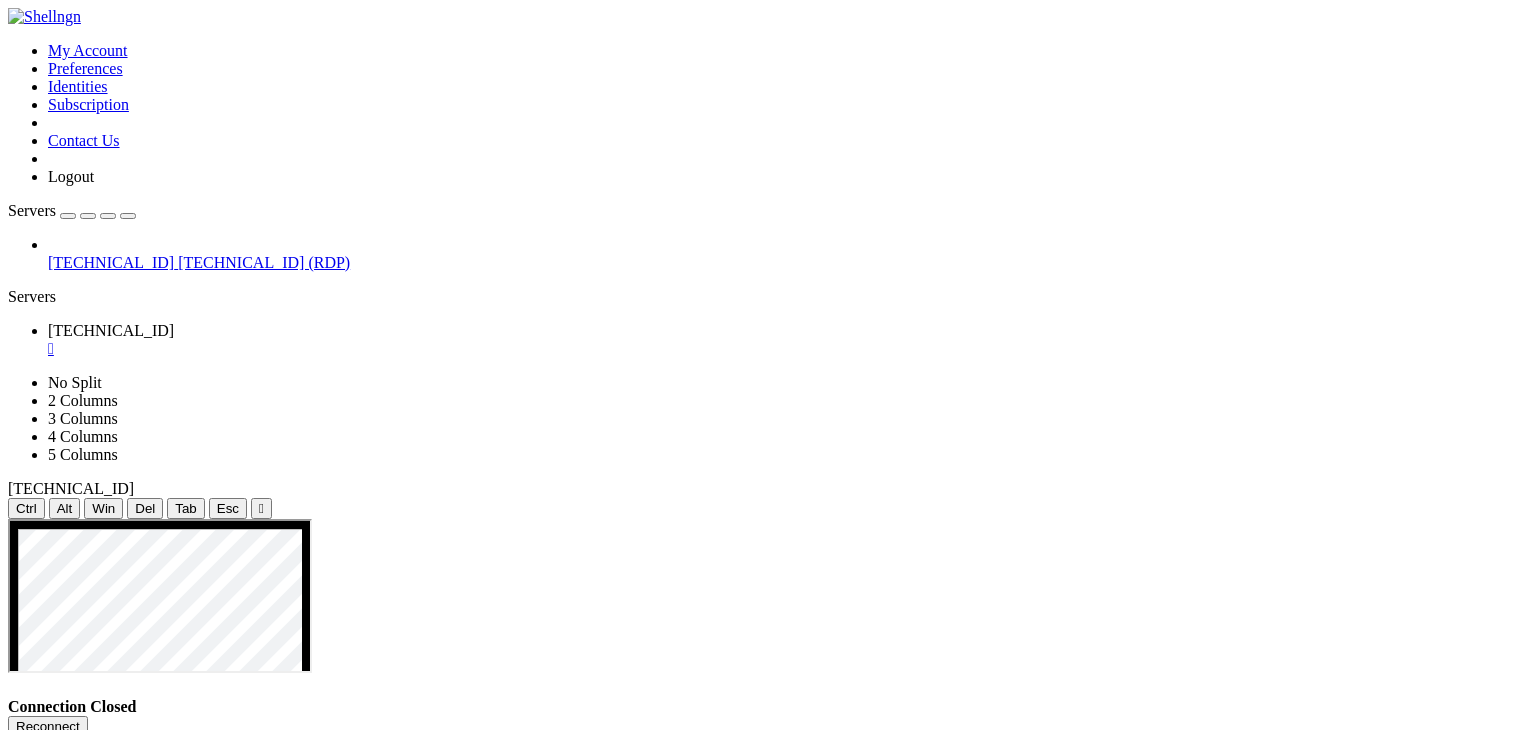 click on "Reconnect" at bounding box center [48, 726] 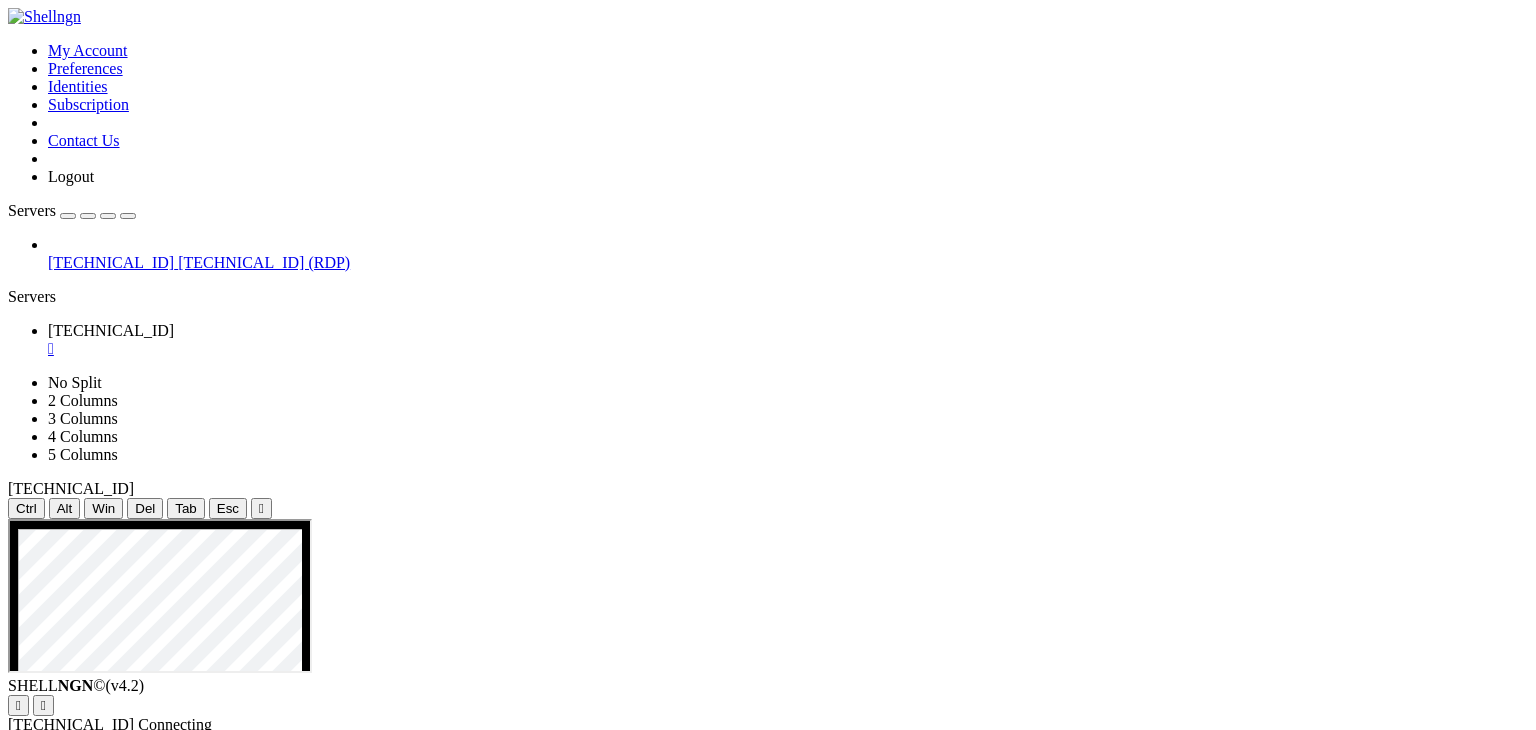 click on "" at bounding box center (261, 508) 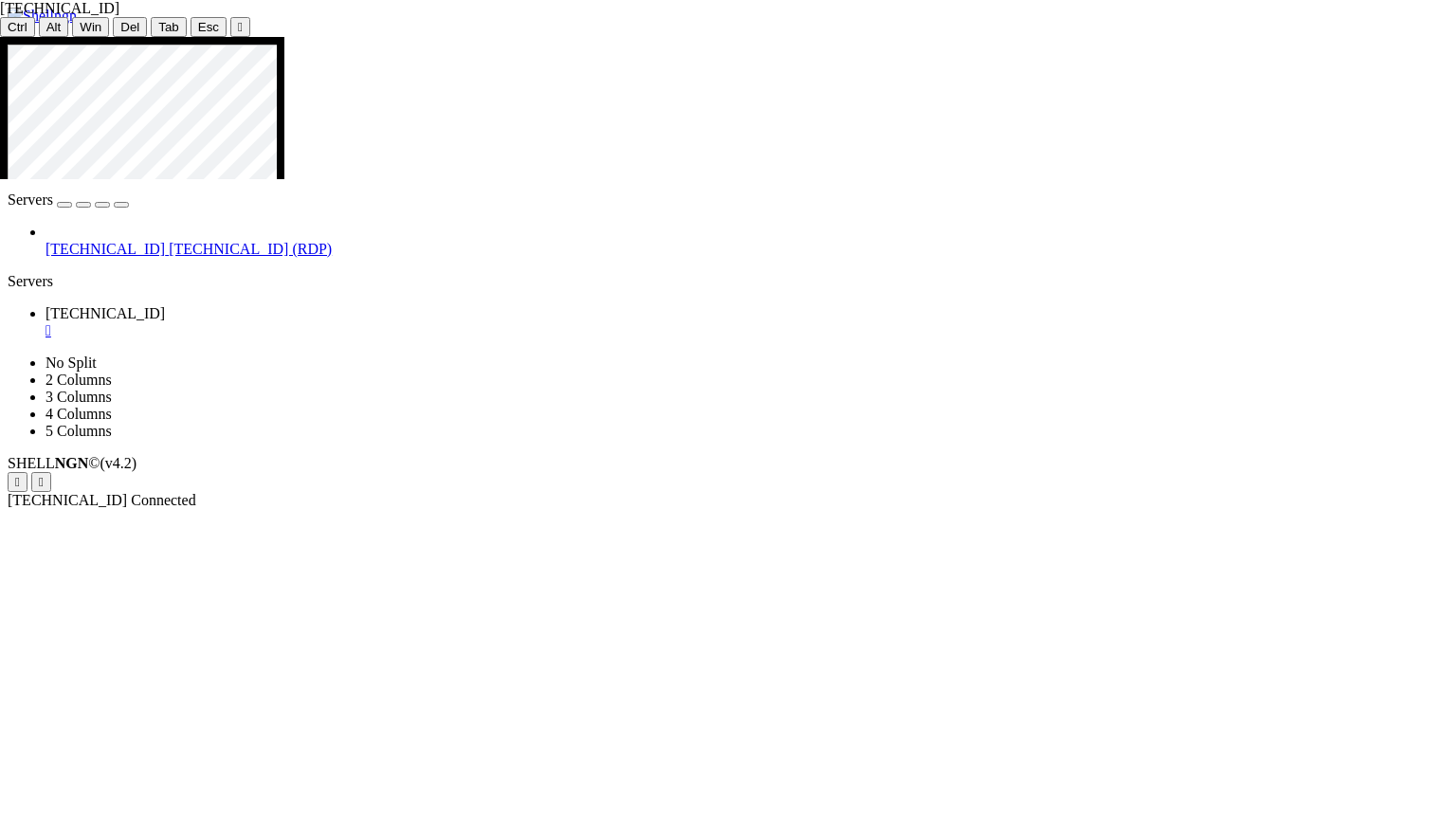 click at bounding box center [736, 1159] 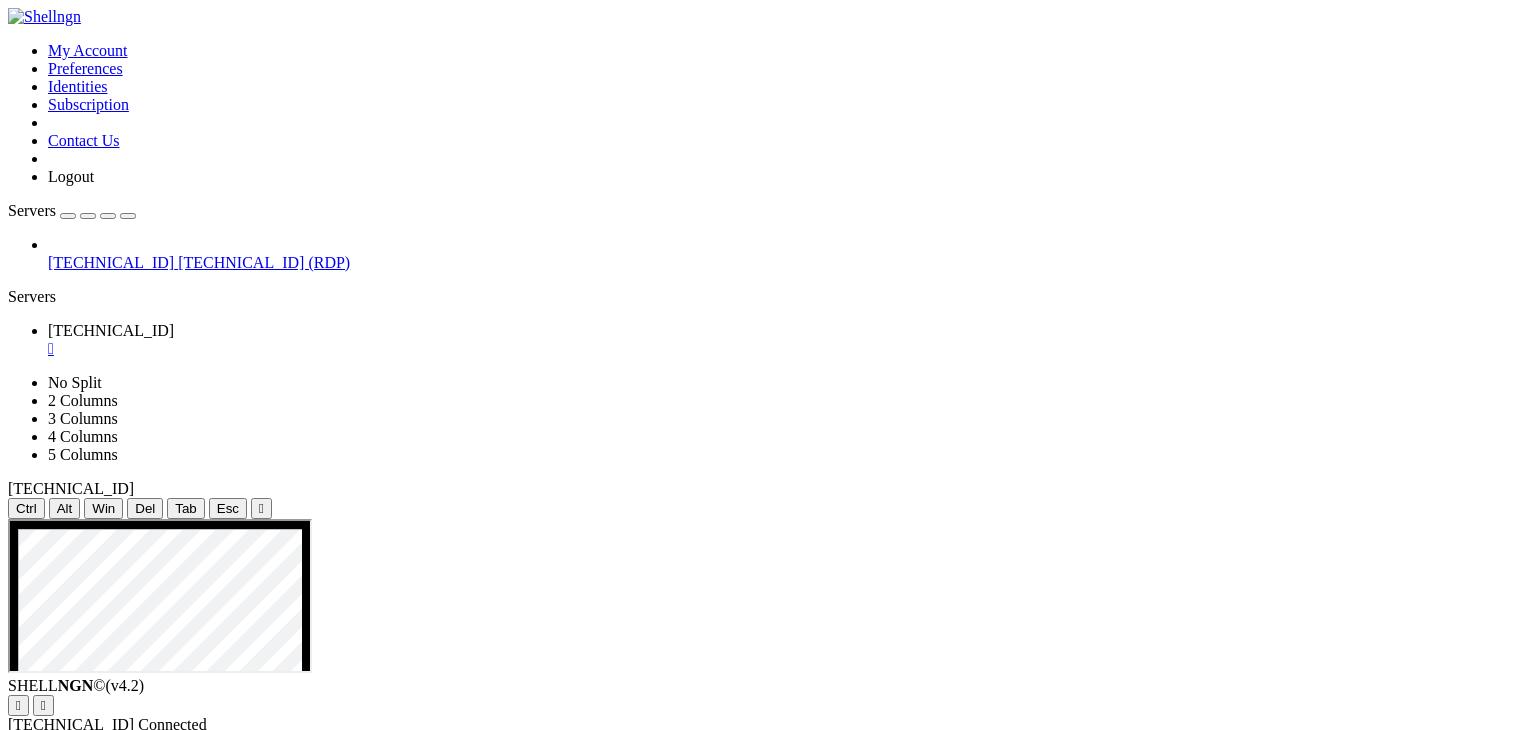 click on "" at bounding box center [261, 508] 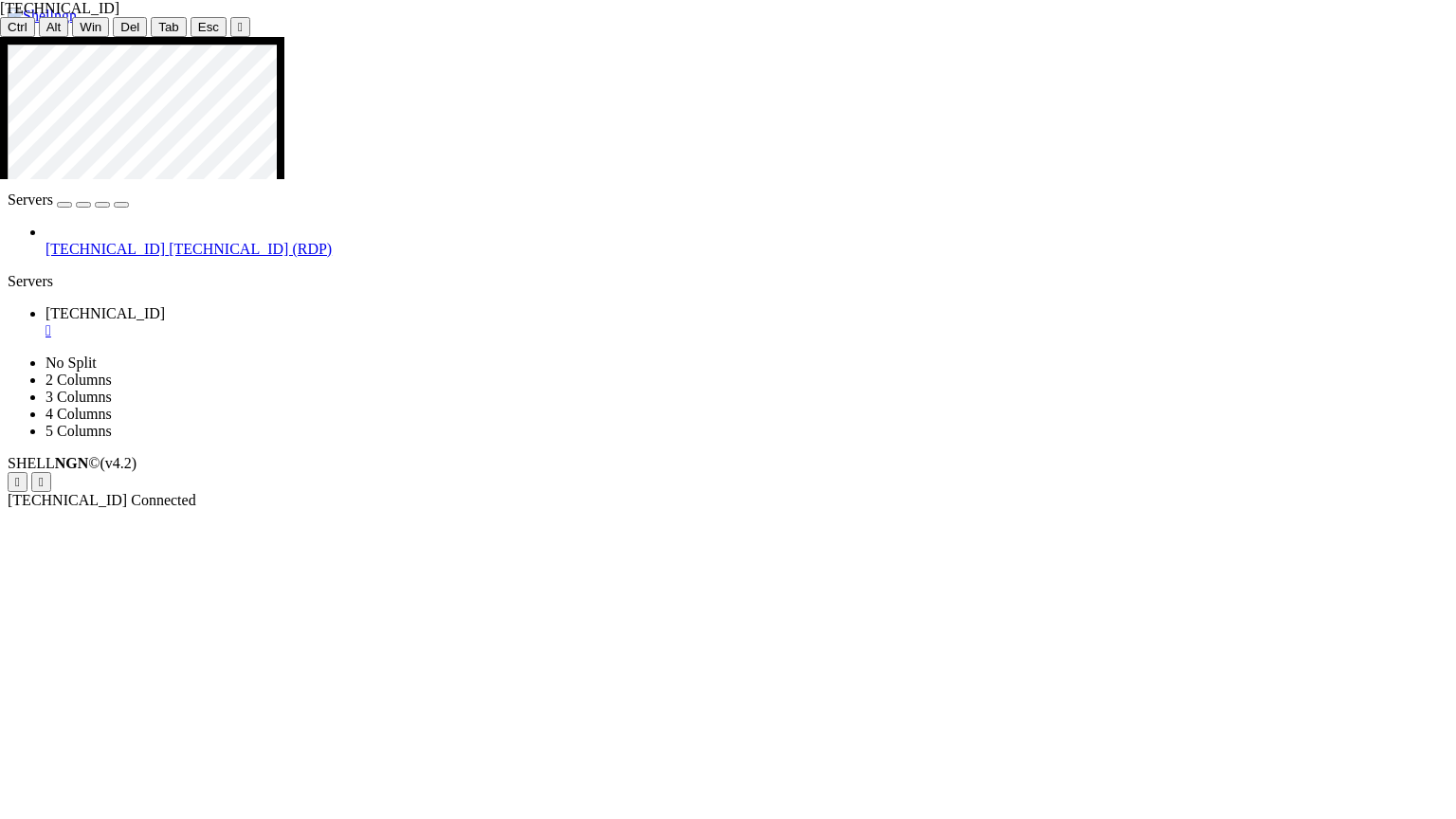 click at bounding box center [736, 1271] 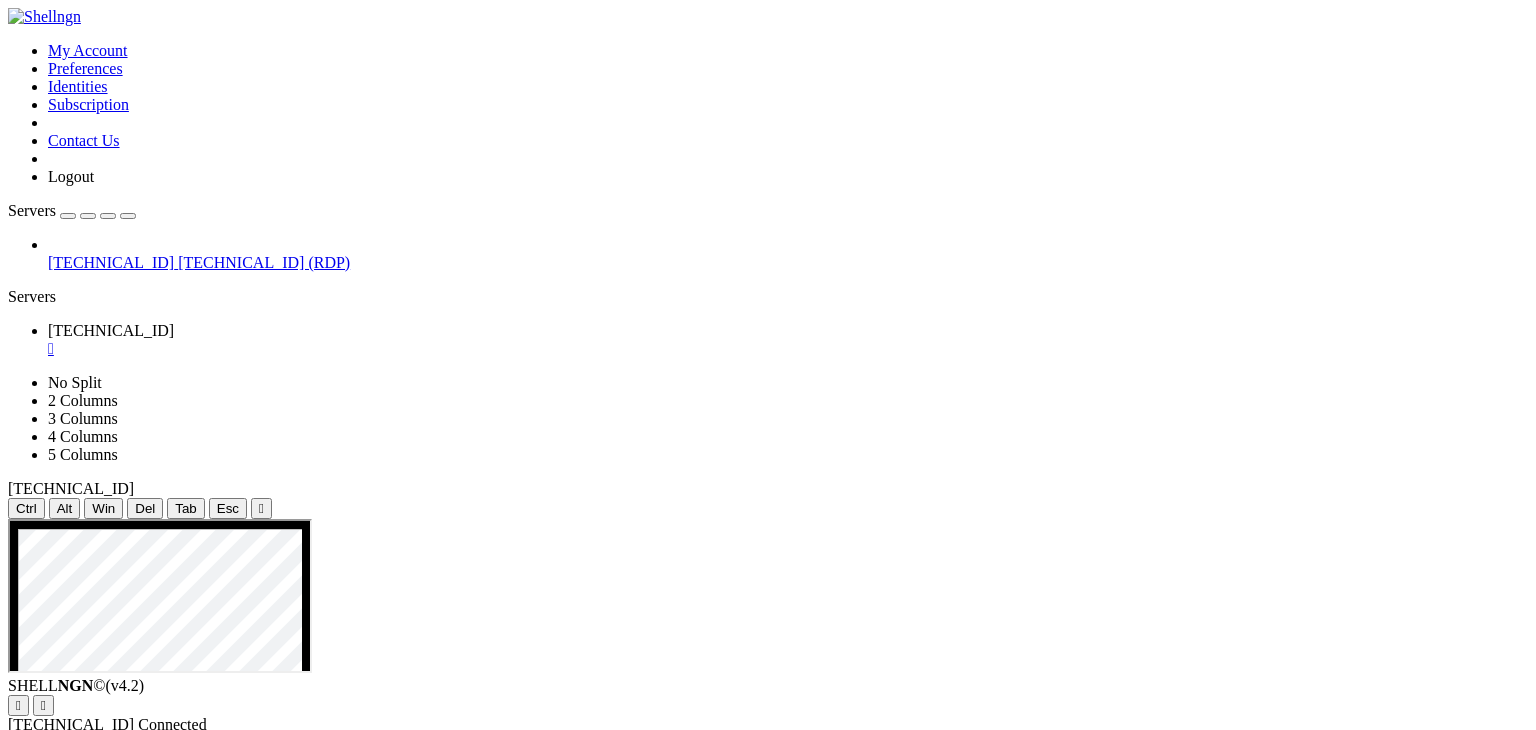 click on "" at bounding box center (261, 508) 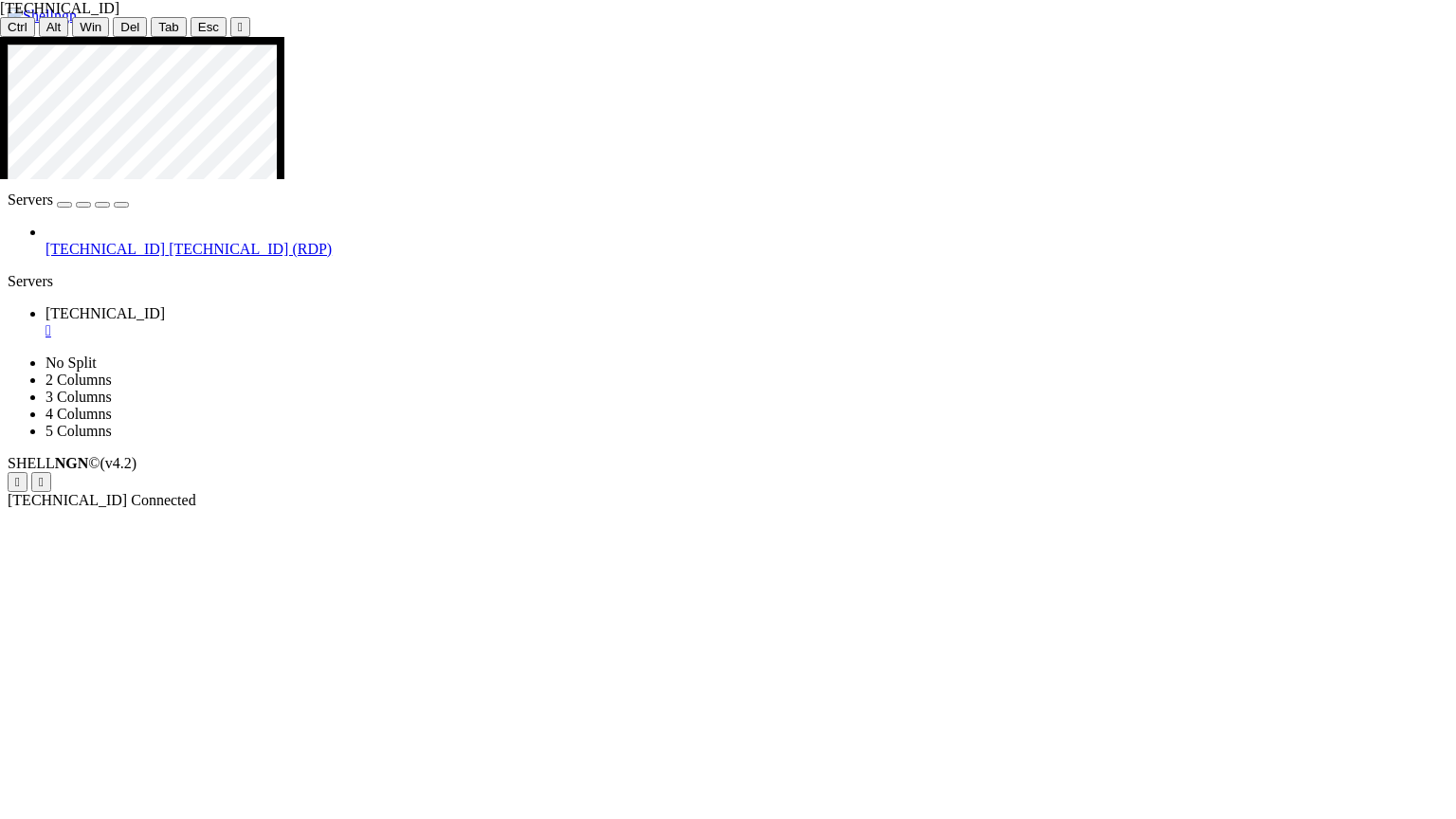 click at bounding box center [0, 37] 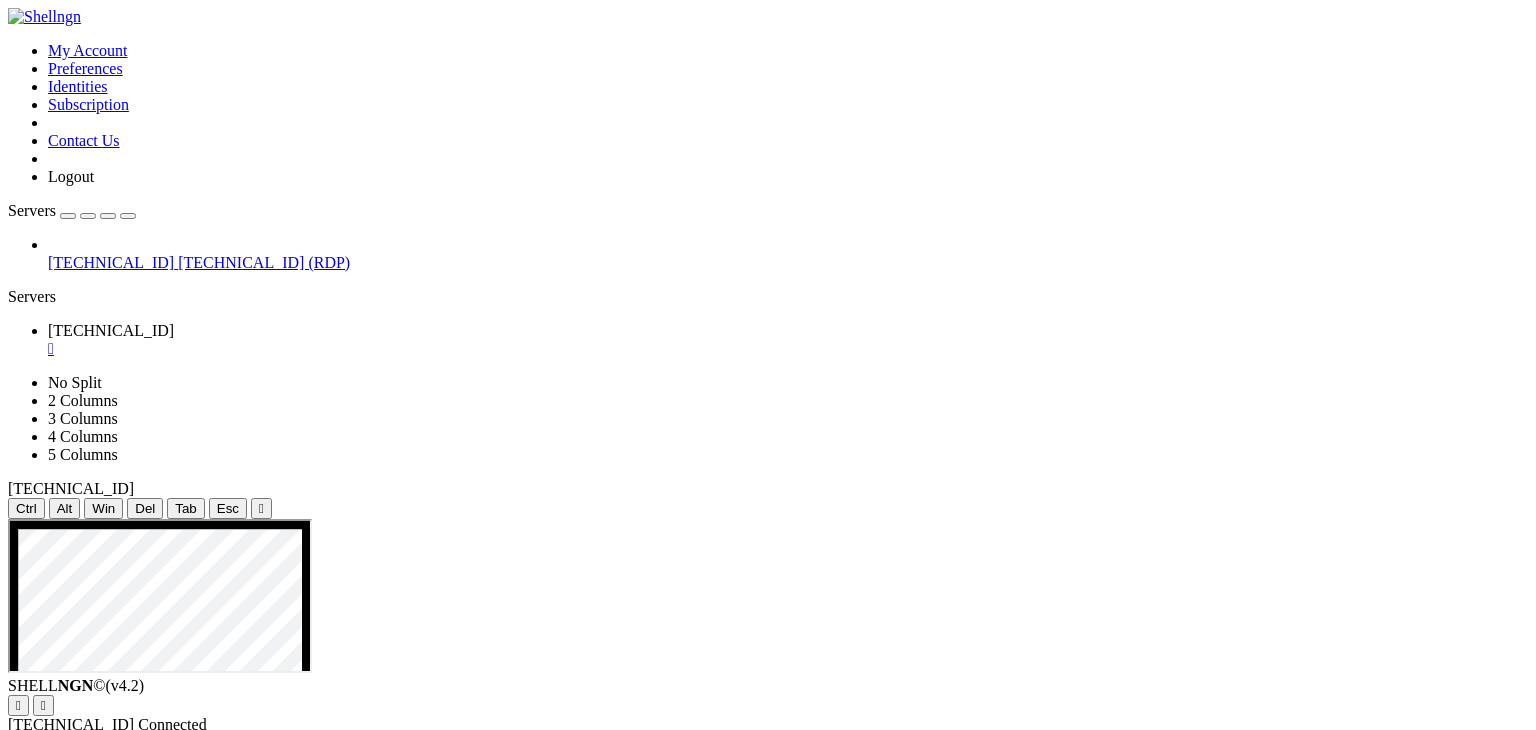 click on "Servers" at bounding box center [768, 297] 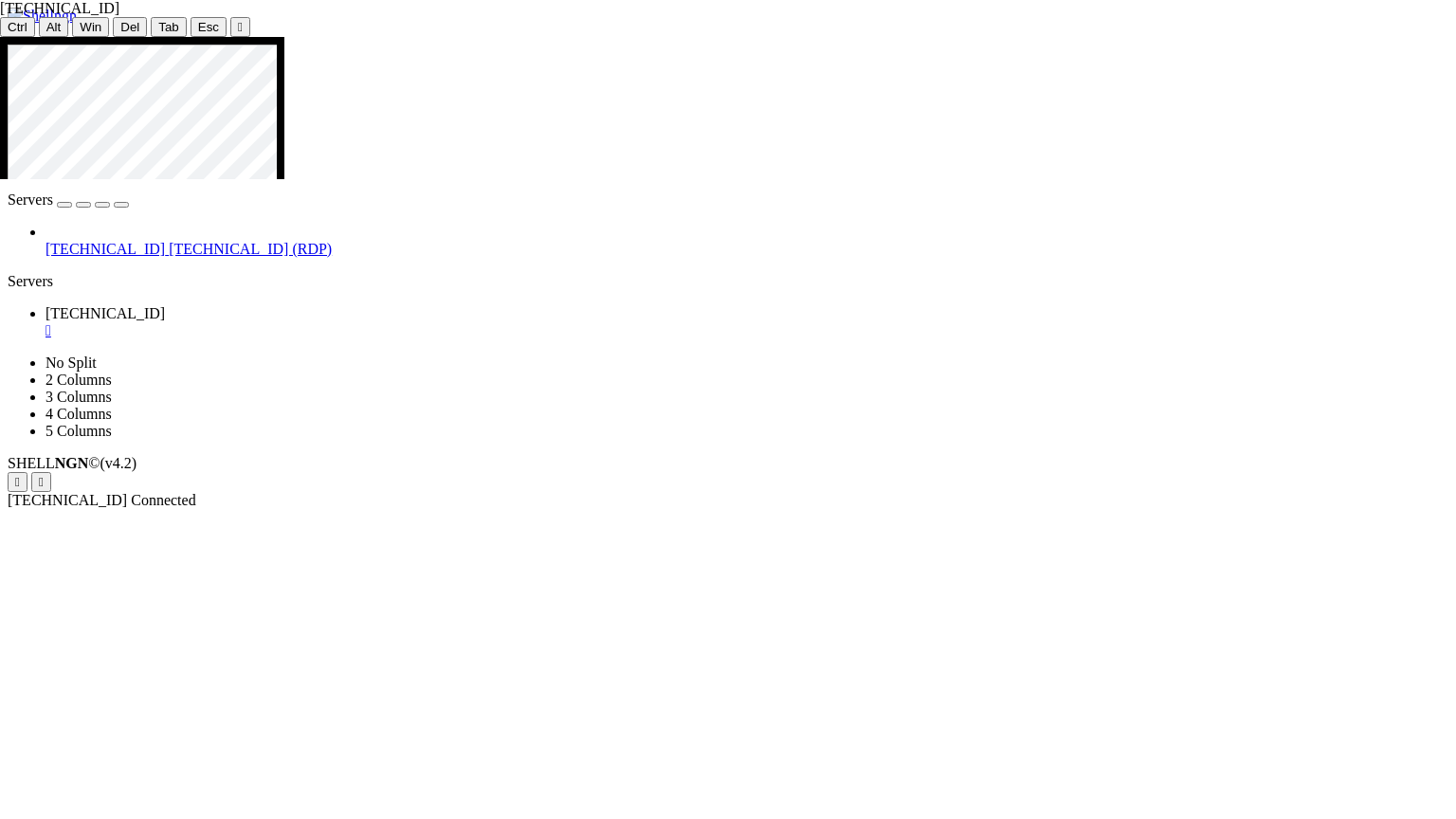 click at bounding box center (736, 1271) 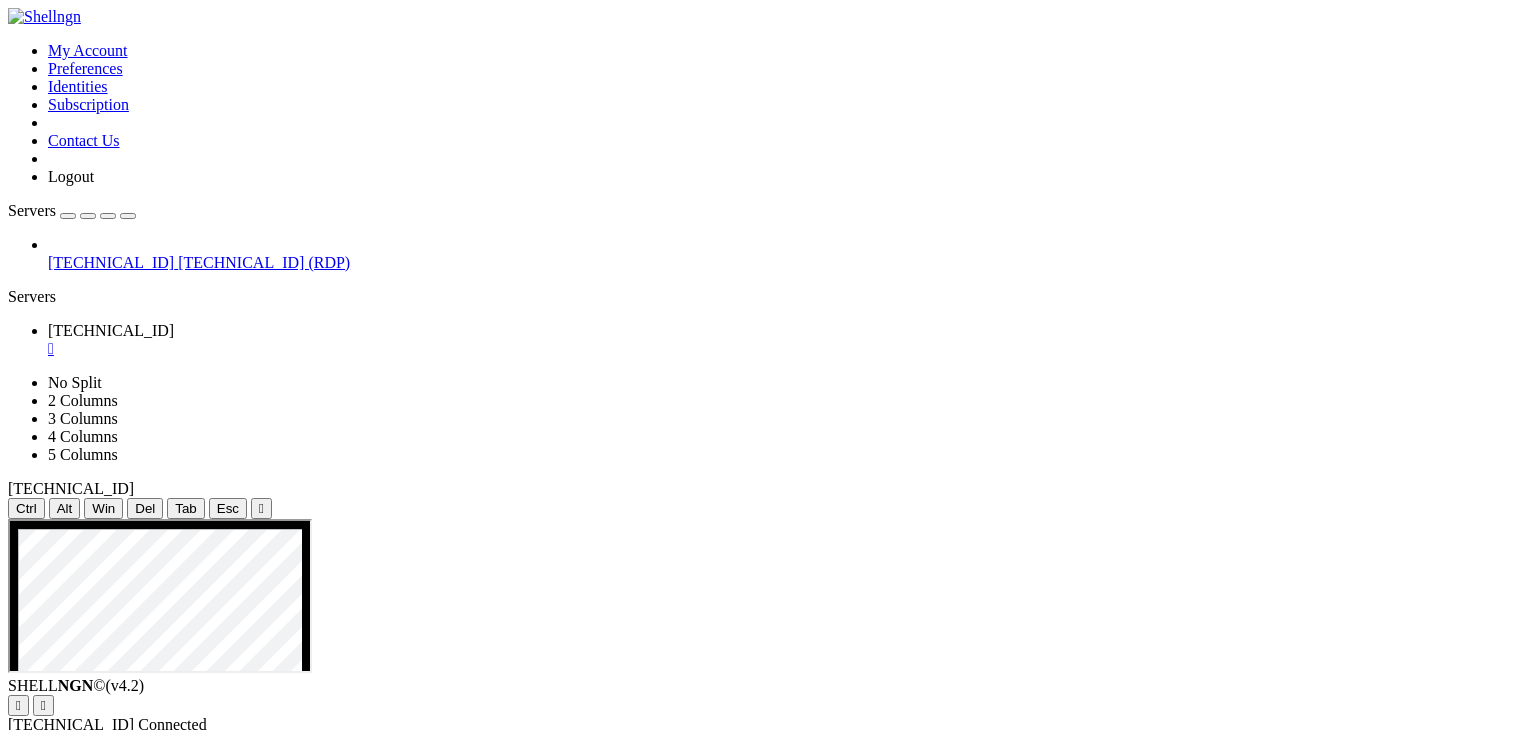 click at bounding box center (659, 1449) 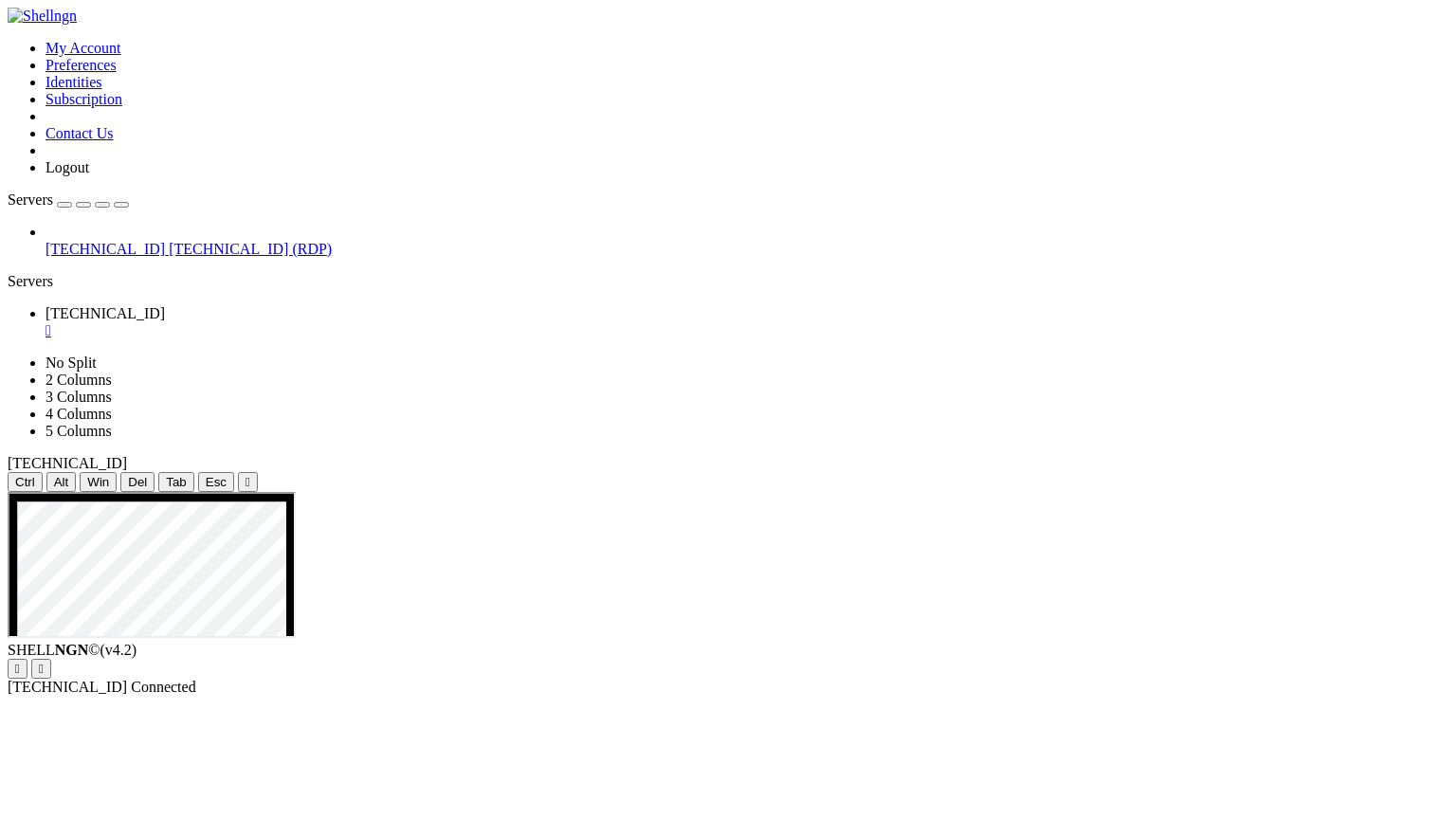 click at bounding box center (8, 492) 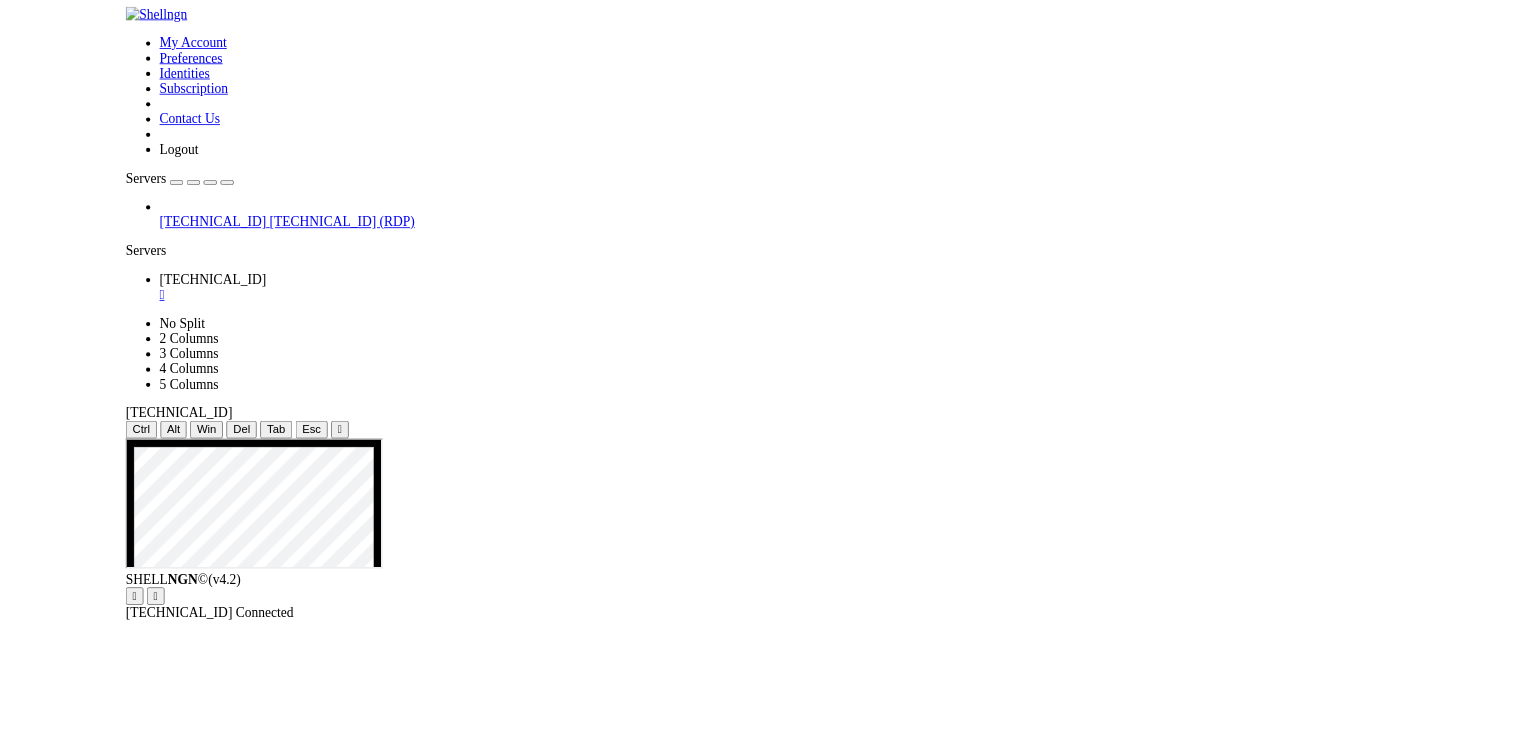 scroll, scrollTop: 0, scrollLeft: 0, axis: both 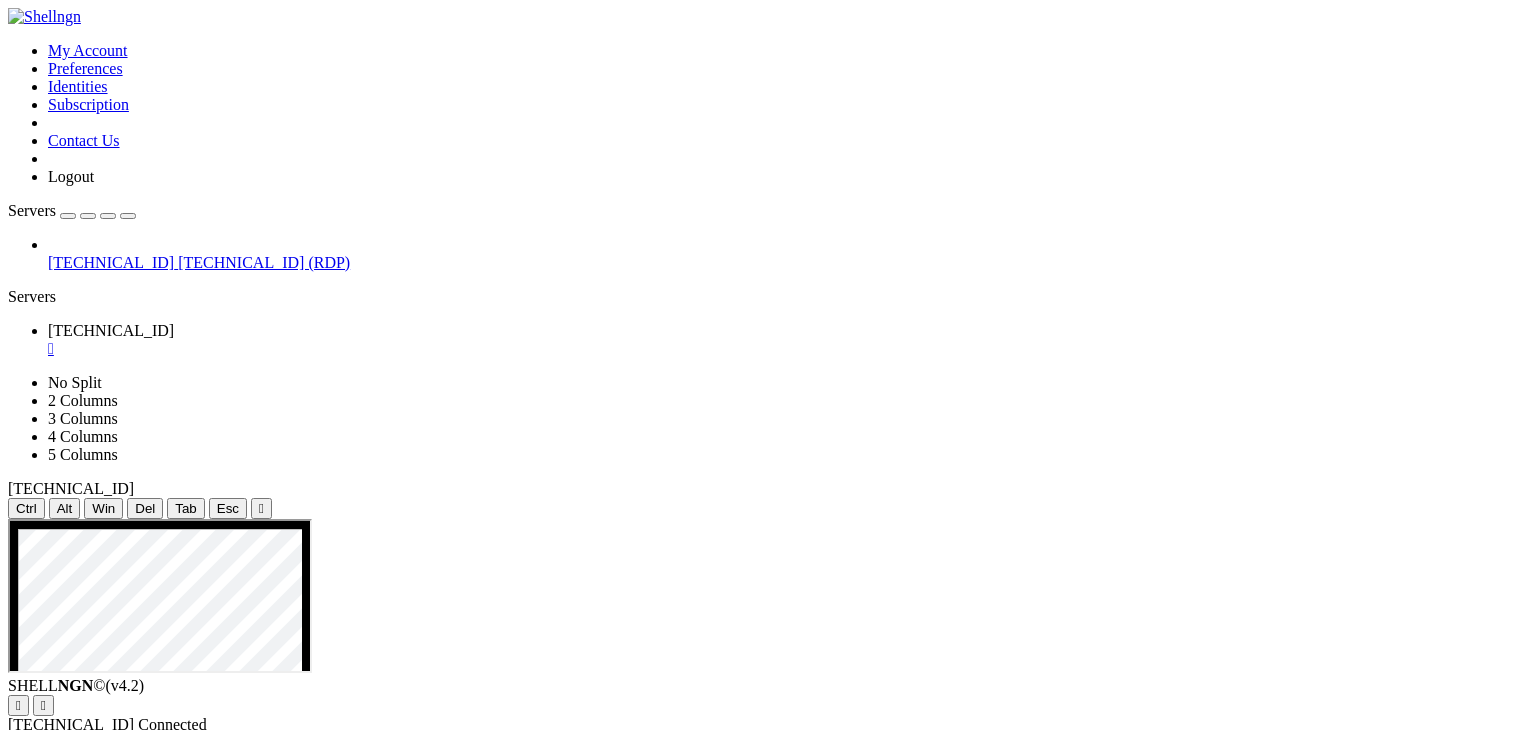 click on "Servers" at bounding box center [768, 297] 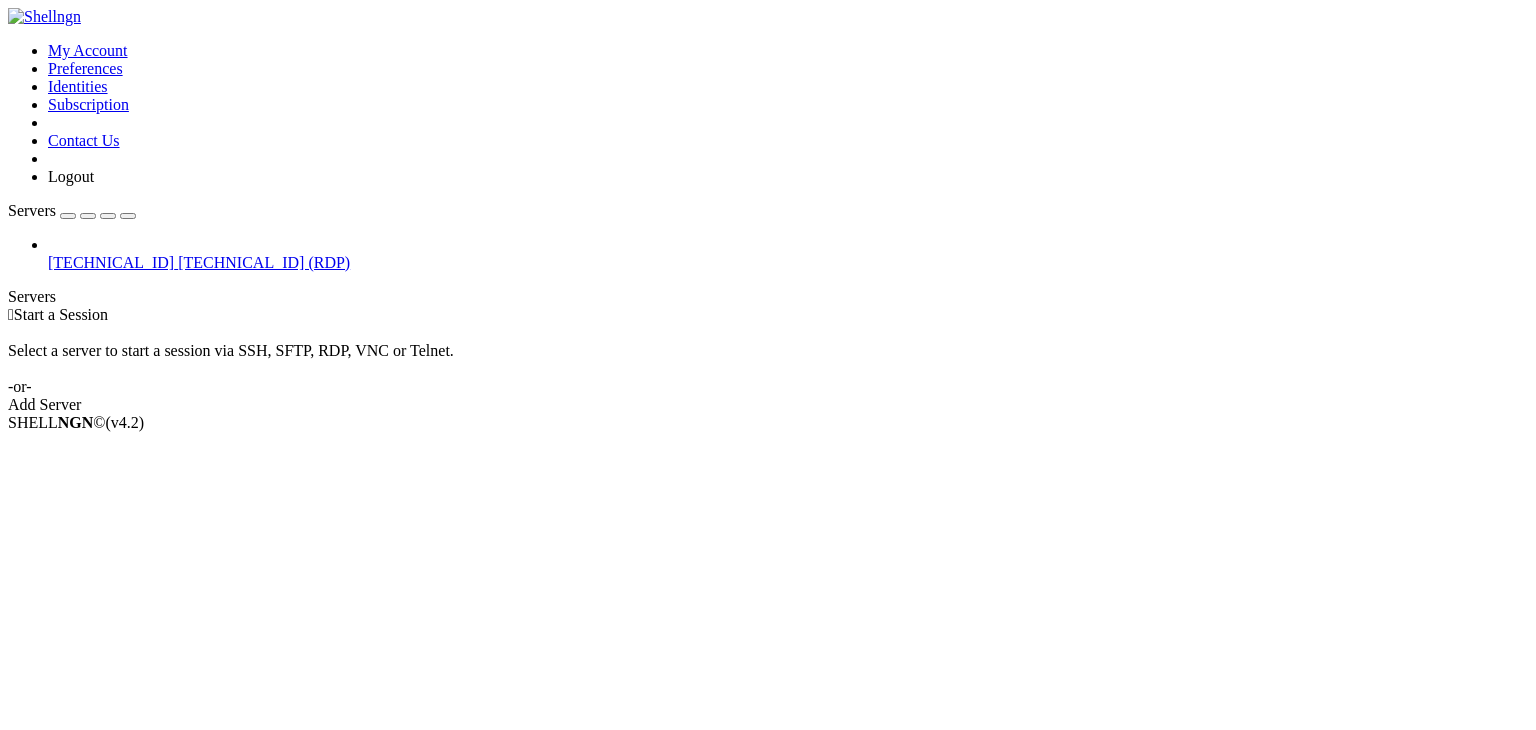 scroll, scrollTop: 0, scrollLeft: 0, axis: both 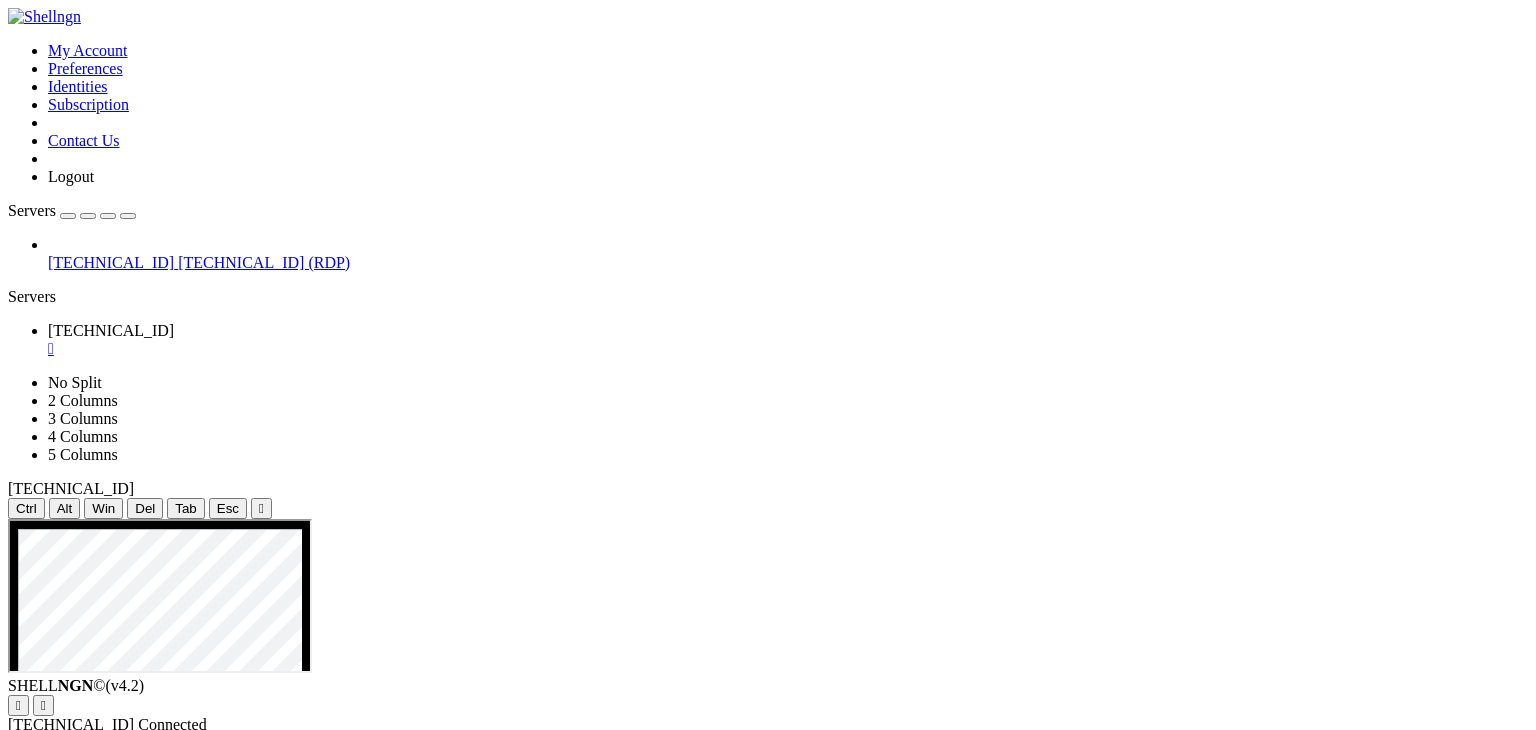 click at bounding box center (128, 216) 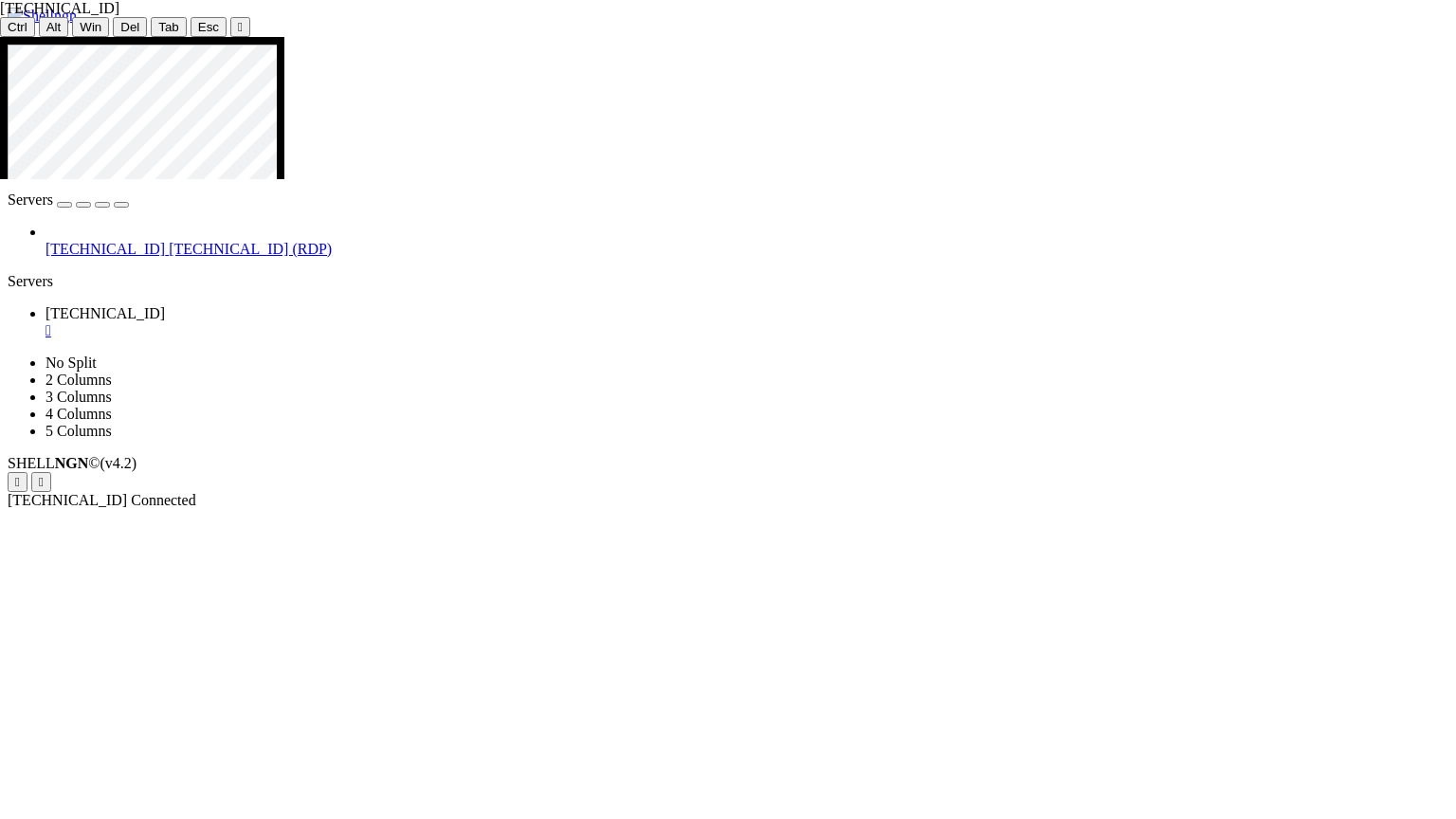 click at bounding box center (736, 1271) 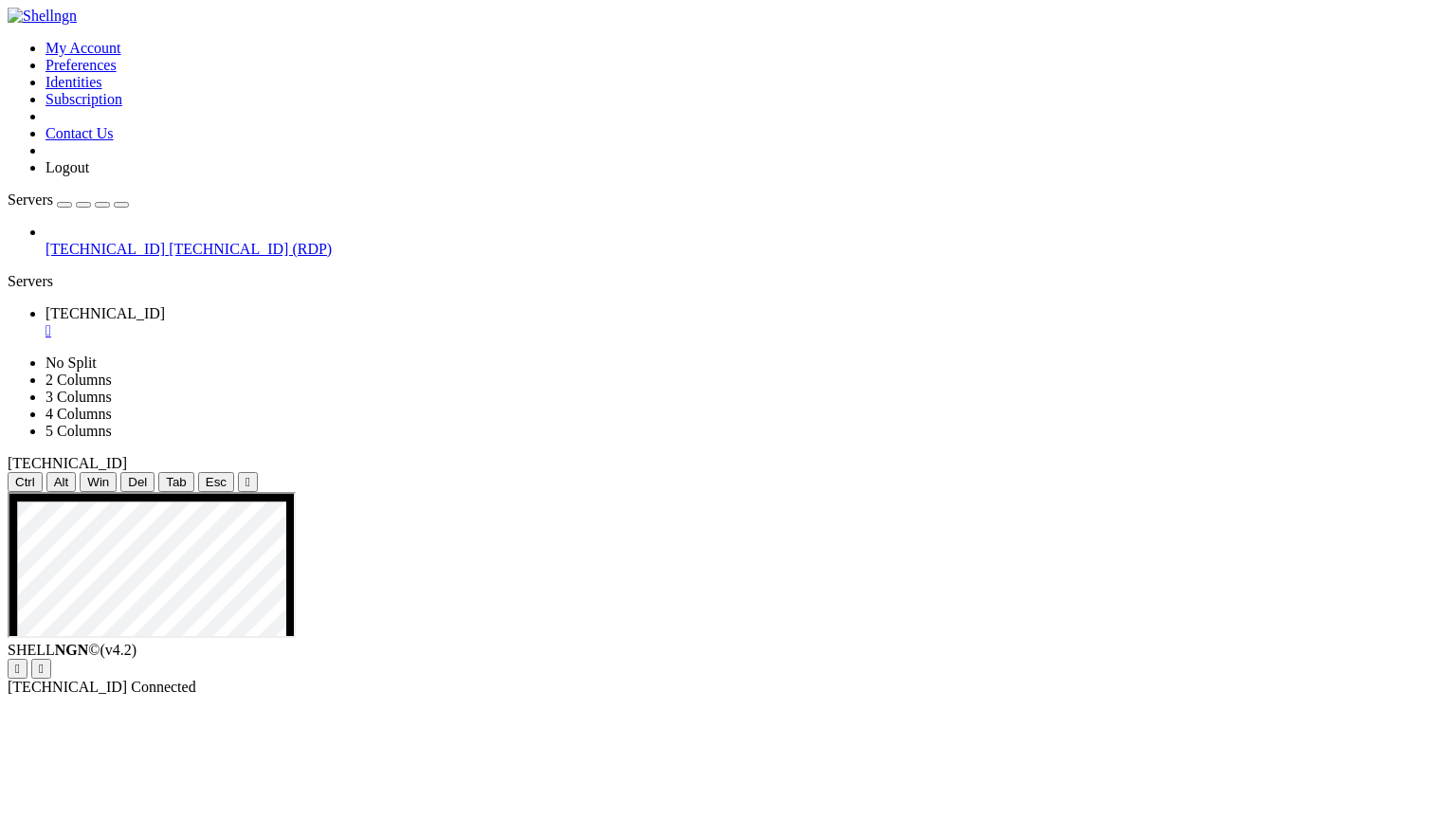 click on "" at bounding box center [247, 482] 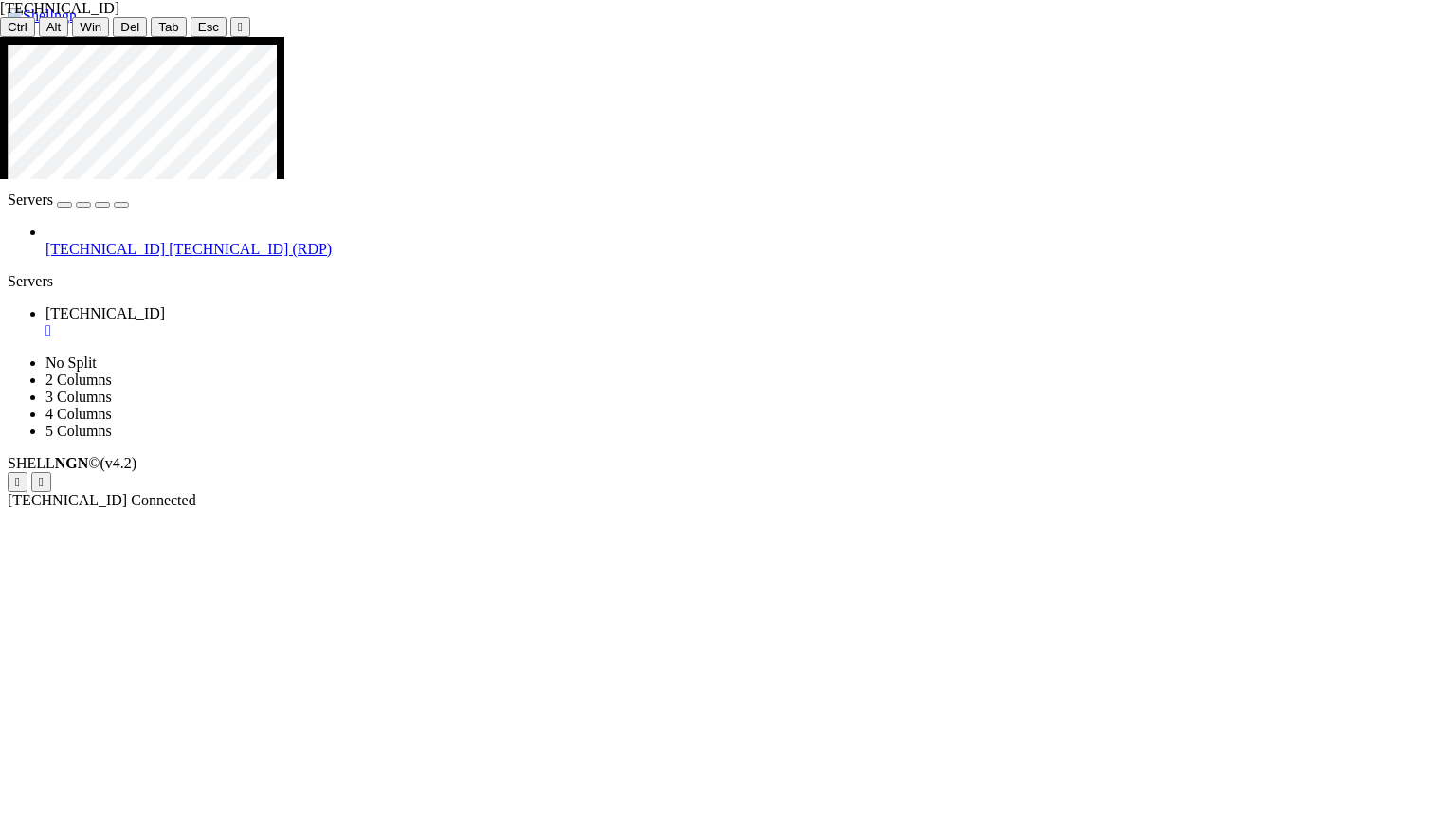 click at bounding box center (736, 1271) 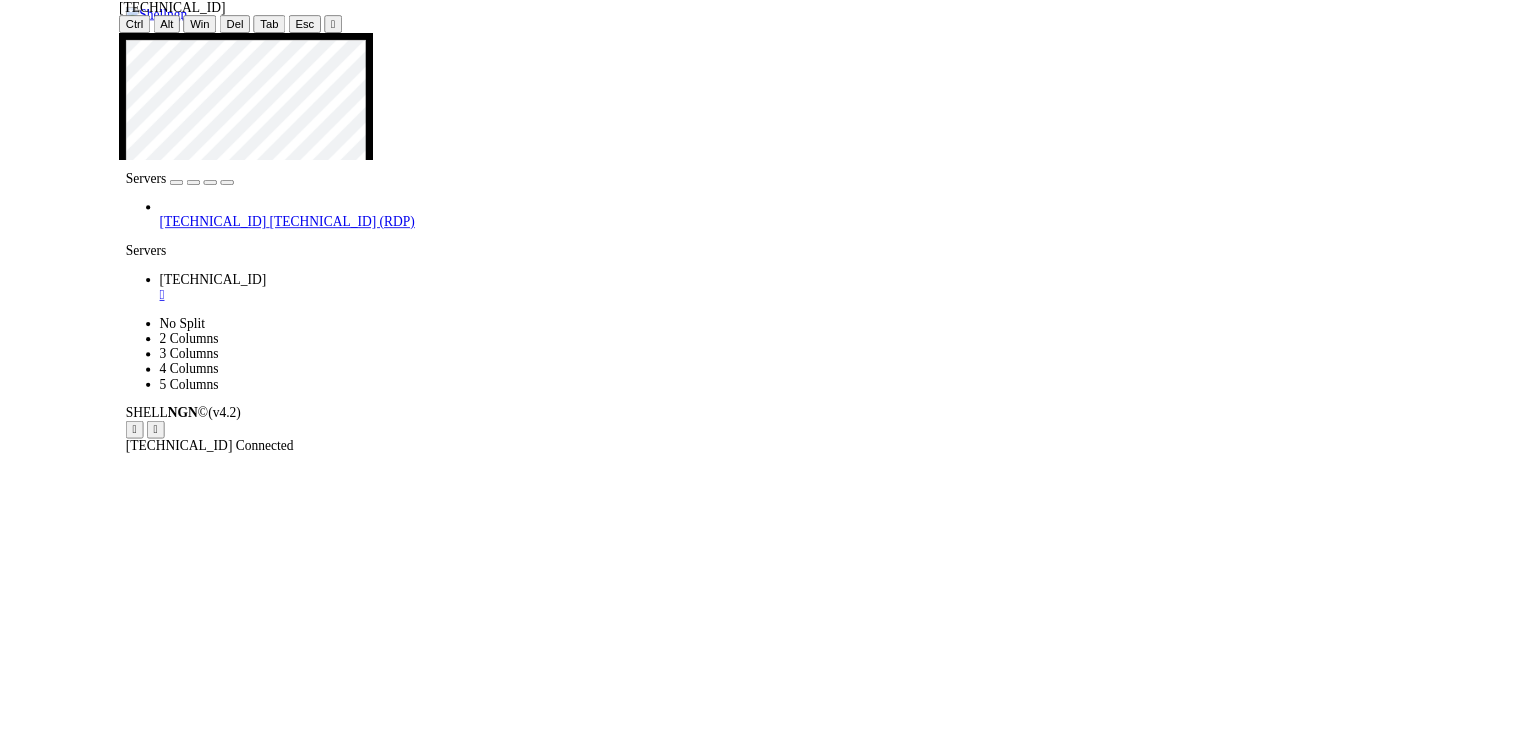 scroll, scrollTop: 0, scrollLeft: 0, axis: both 